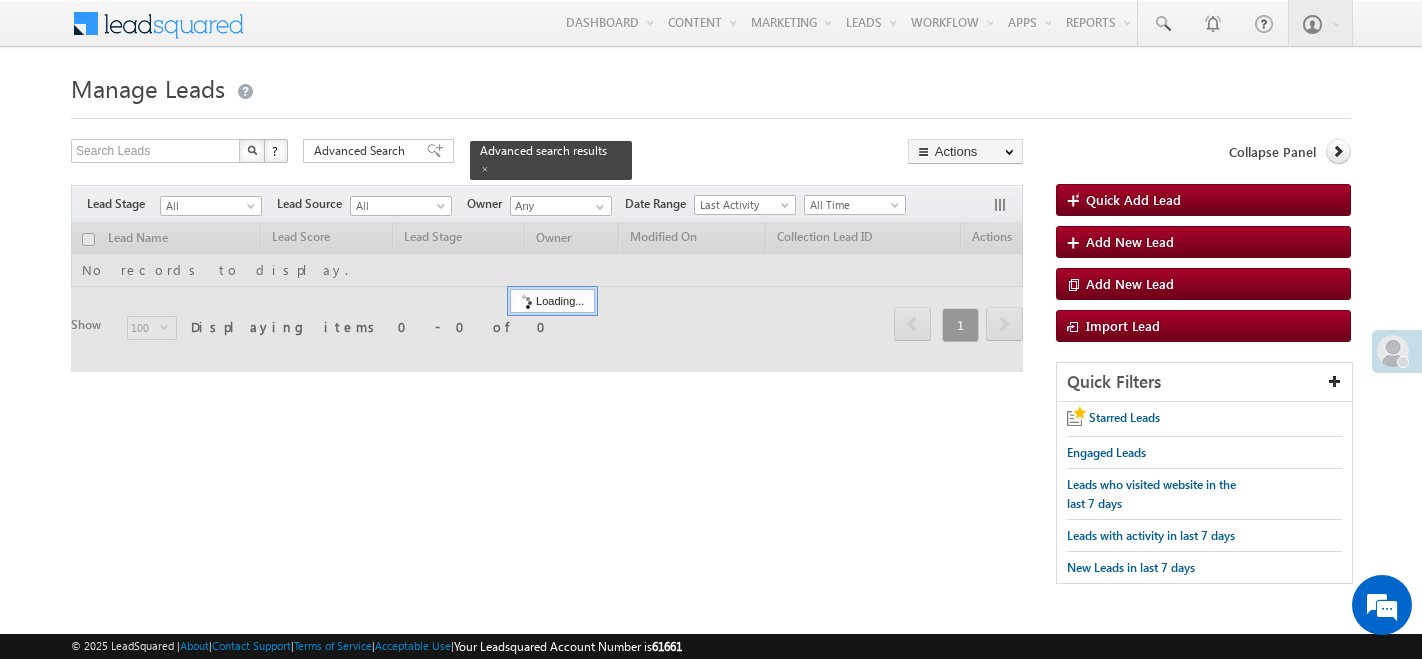 scroll, scrollTop: 0, scrollLeft: 0, axis: both 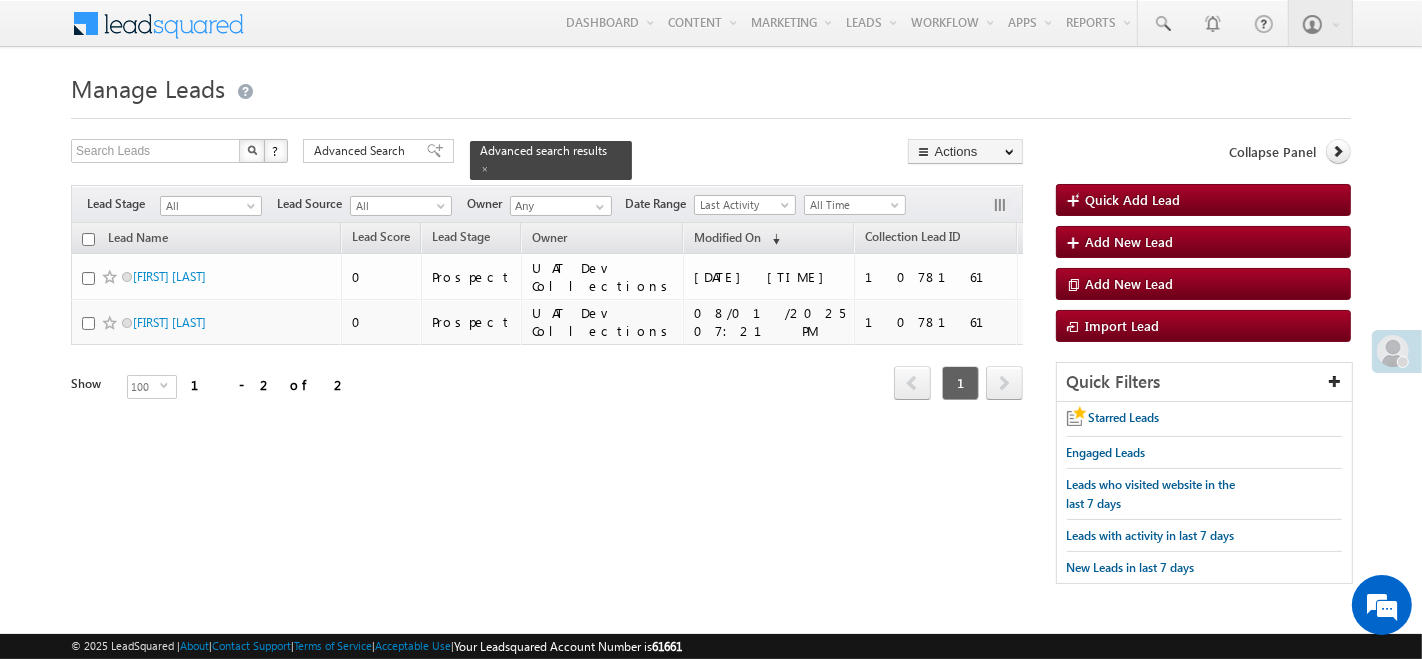 click on "Manage Leads" at bounding box center [711, 86] 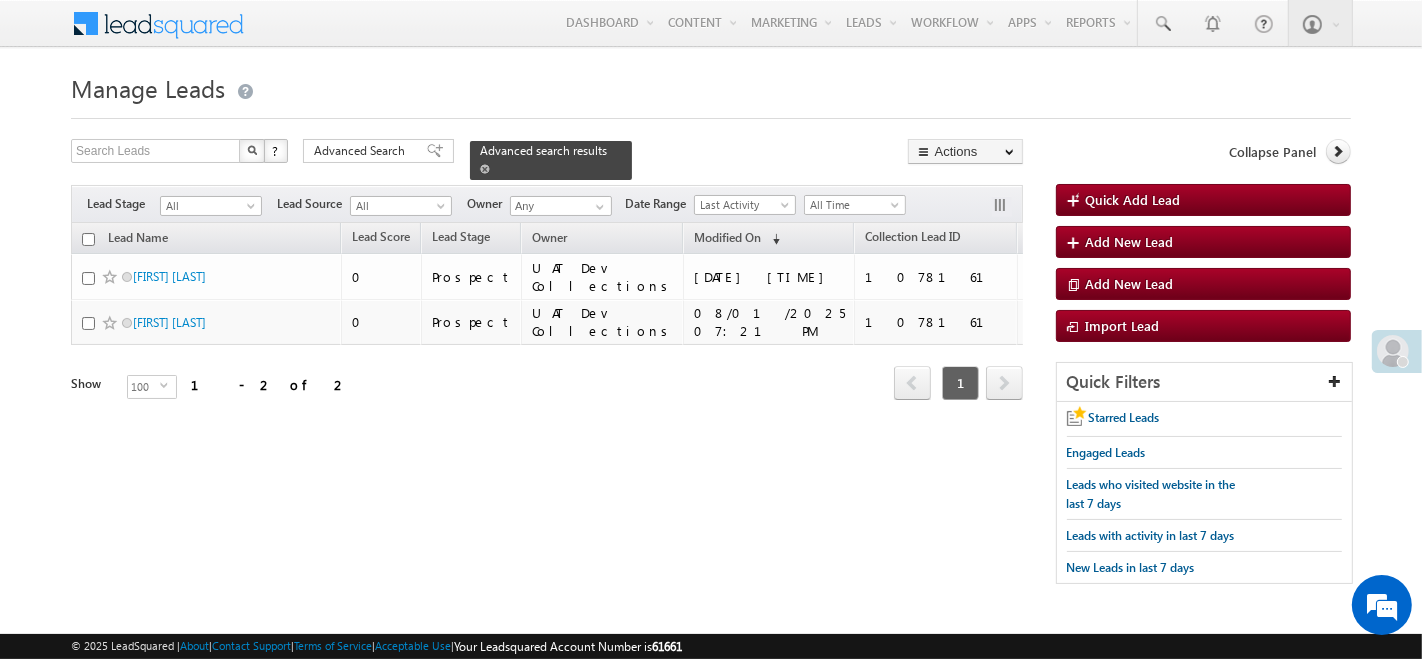 click at bounding box center (485, 169) 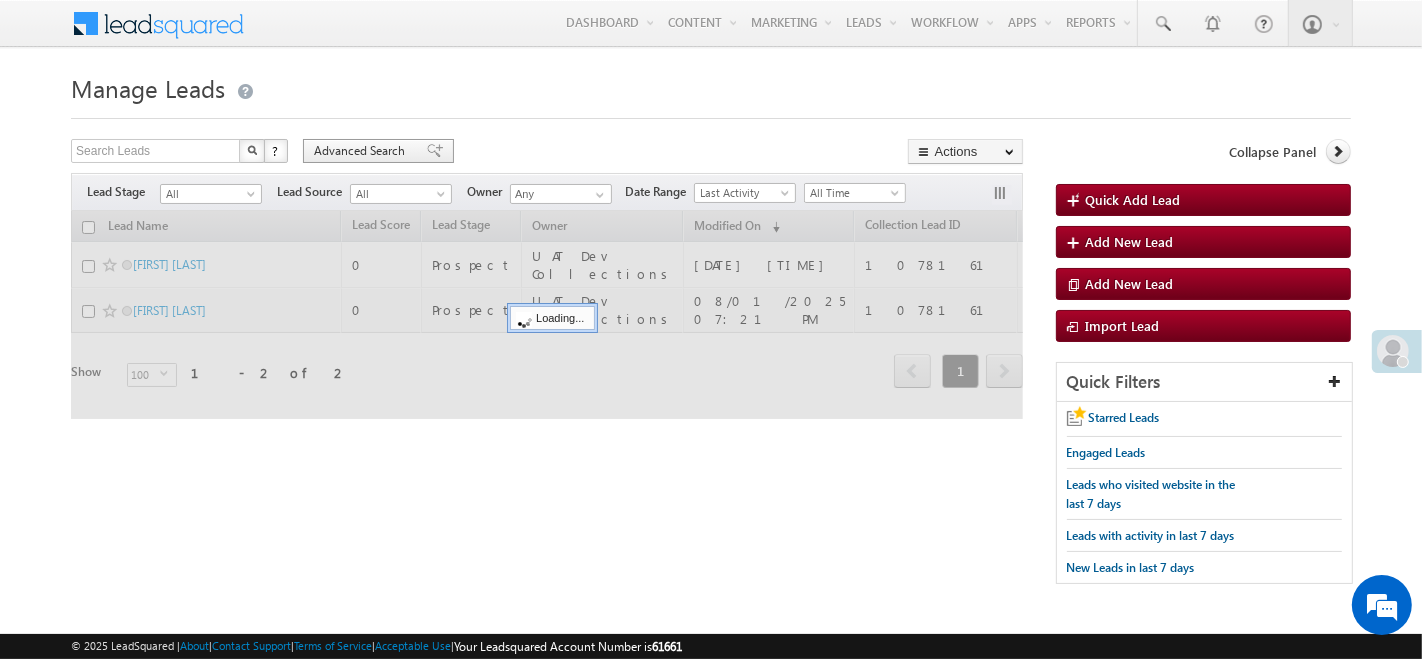 click on "Advanced Search" at bounding box center [362, 151] 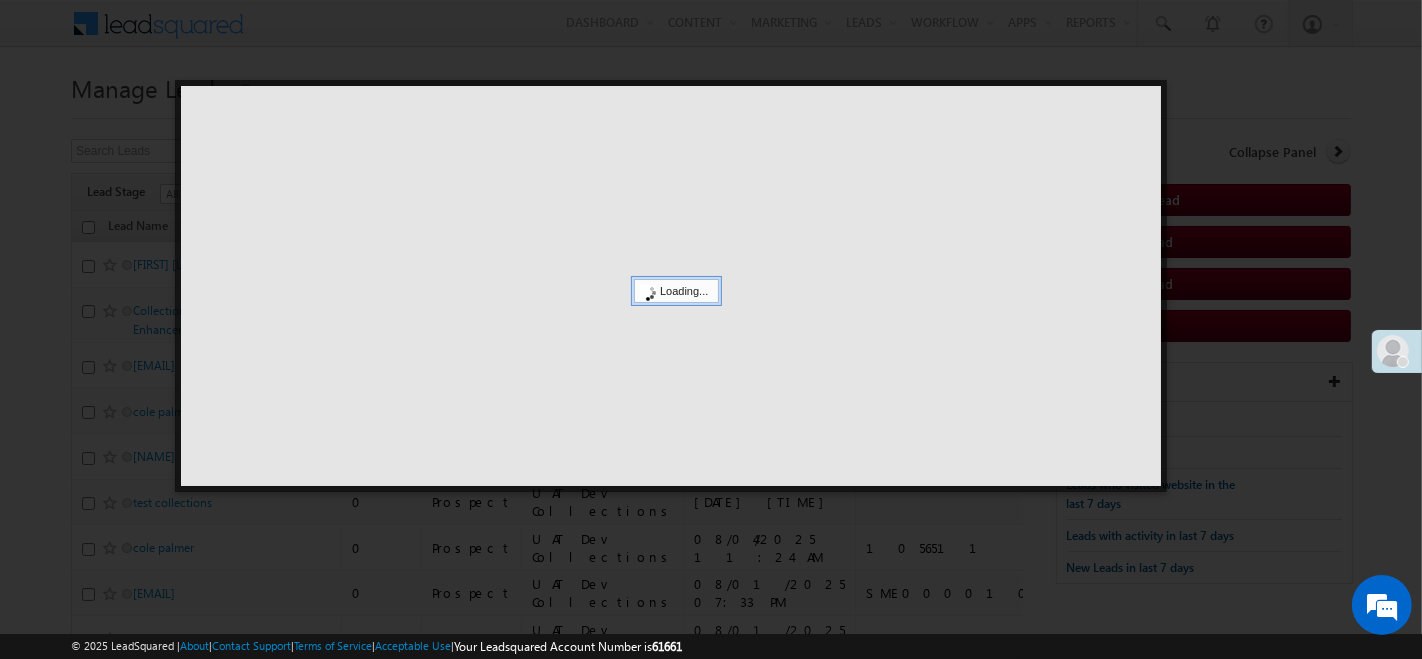 scroll, scrollTop: 0, scrollLeft: 0, axis: both 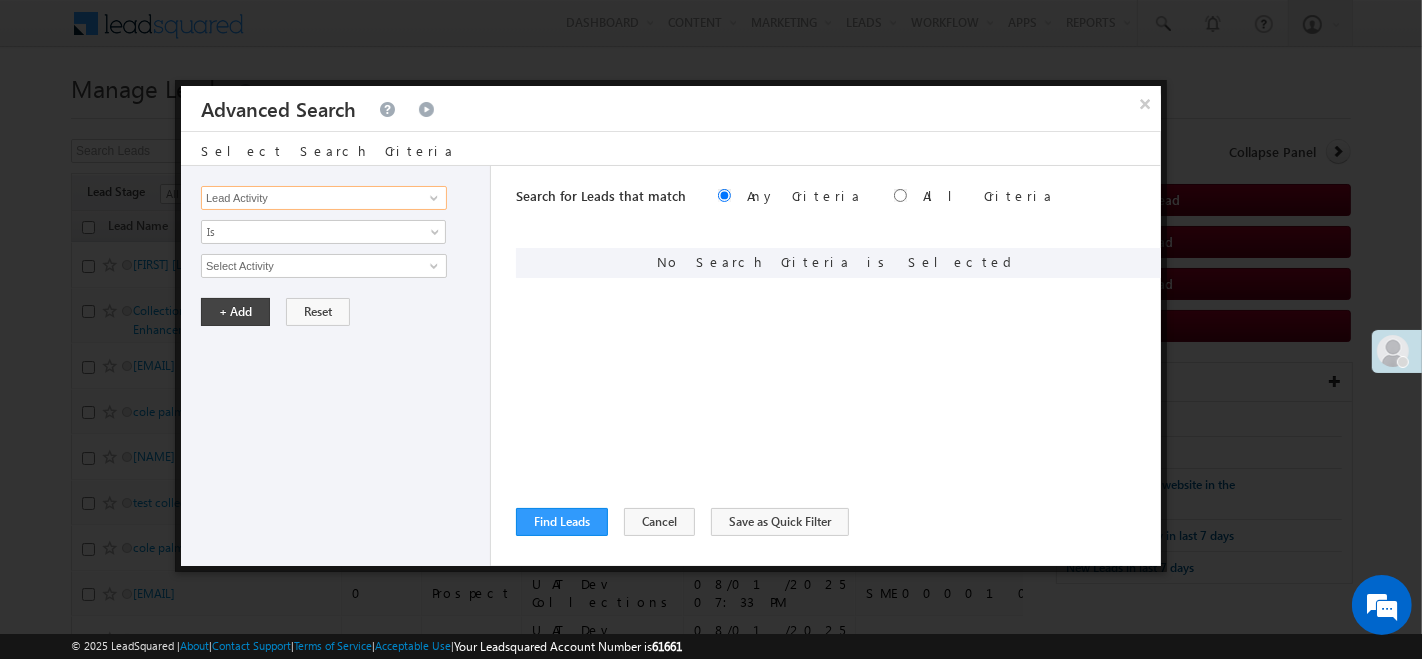click on "Lead Activity" at bounding box center [324, 198] 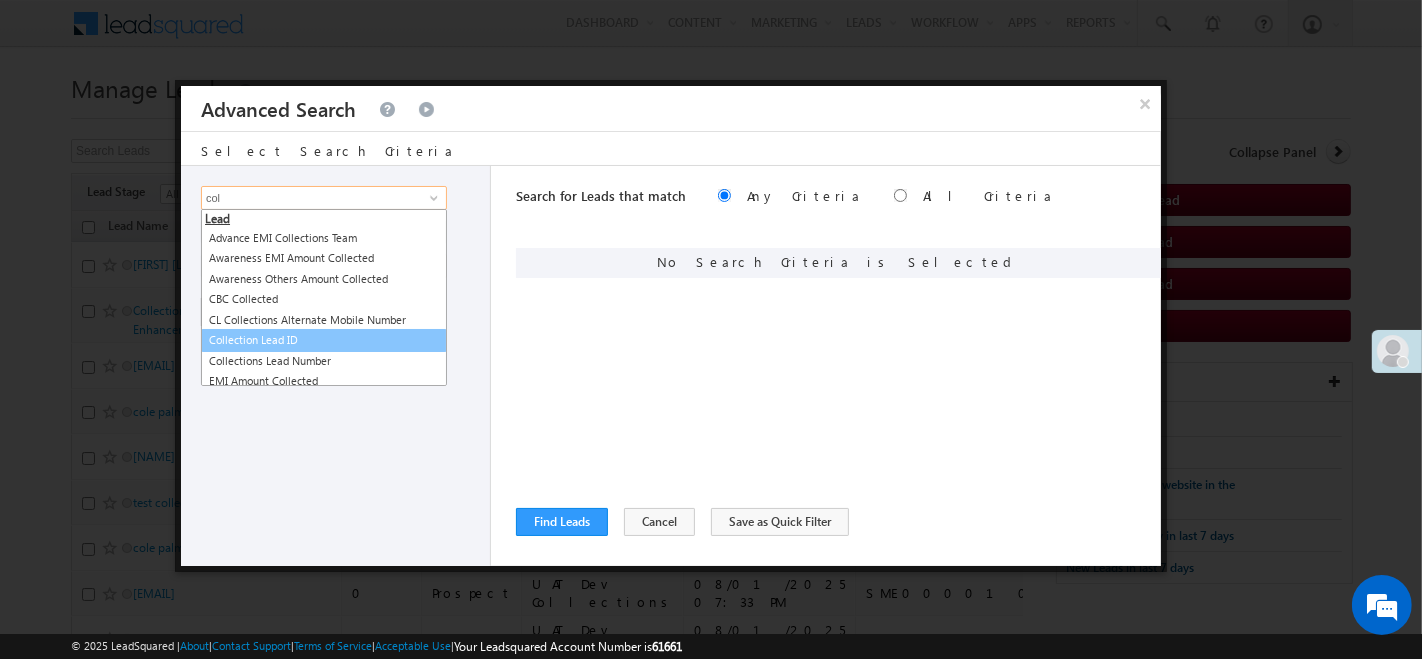 click on "Collection Lead ID" at bounding box center [324, 340] 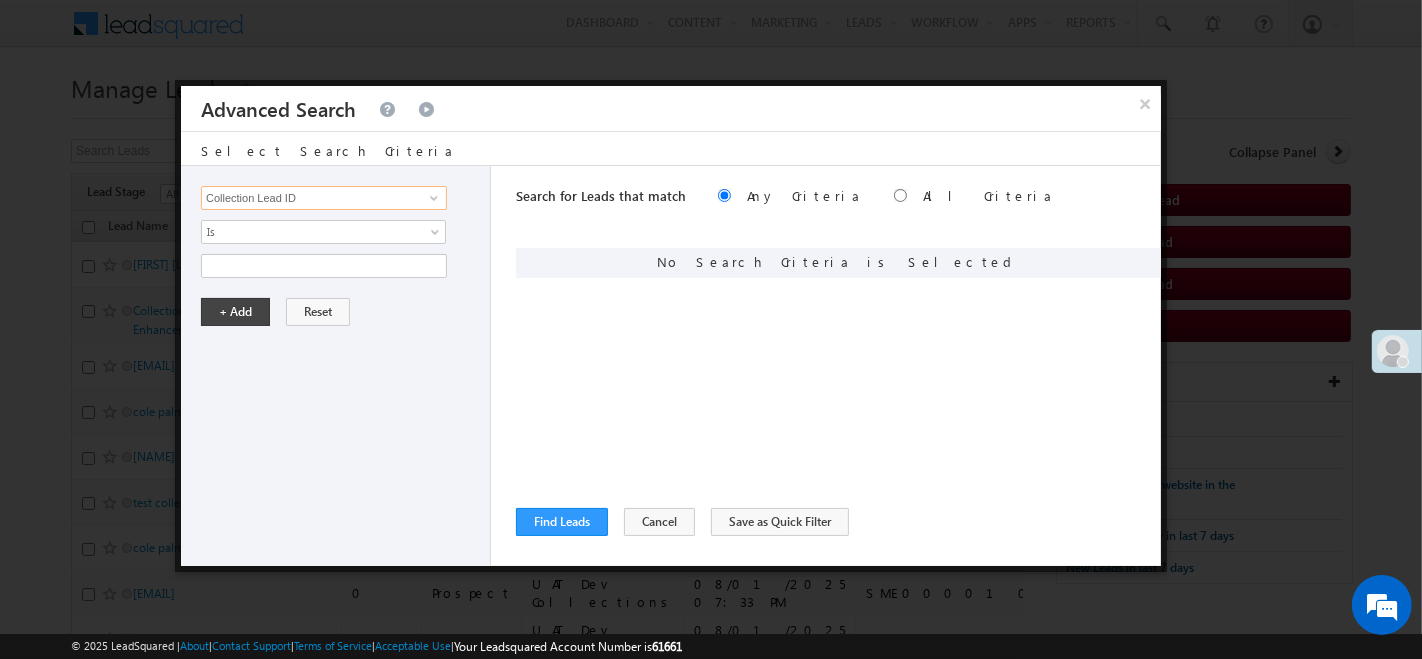type on "Collection Lead ID" 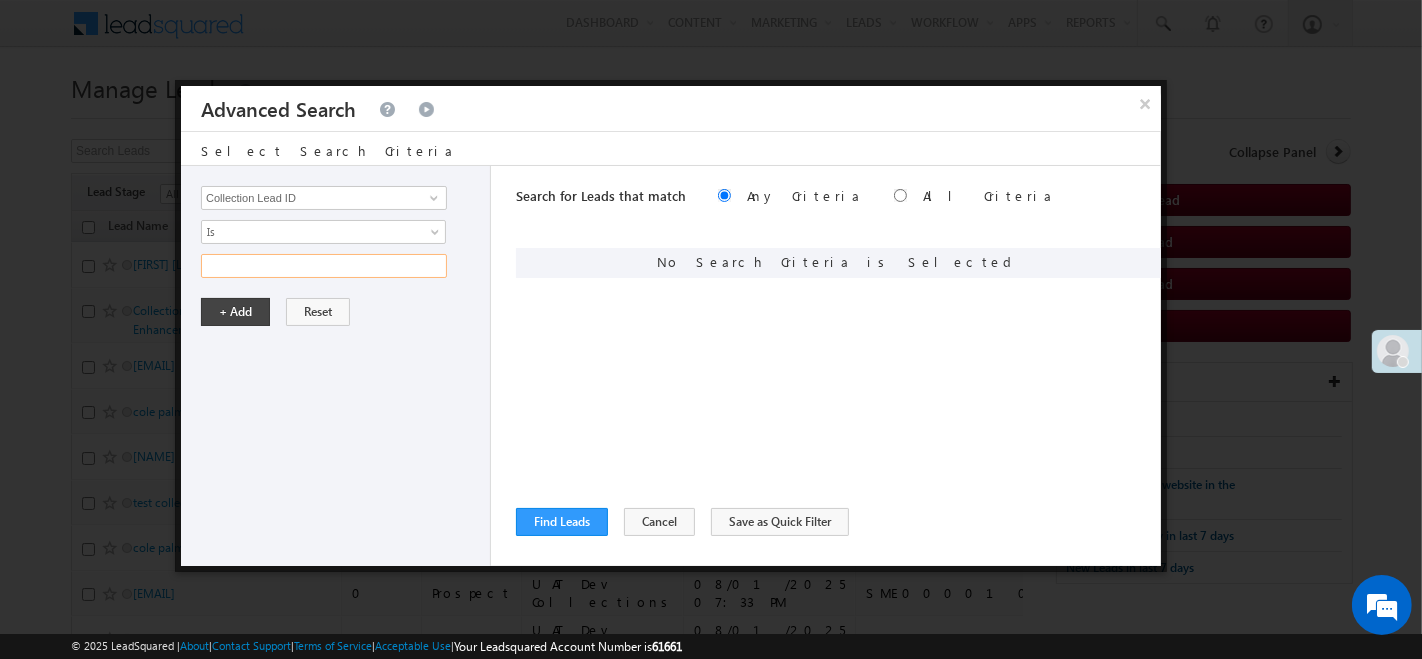 click at bounding box center [324, 266] 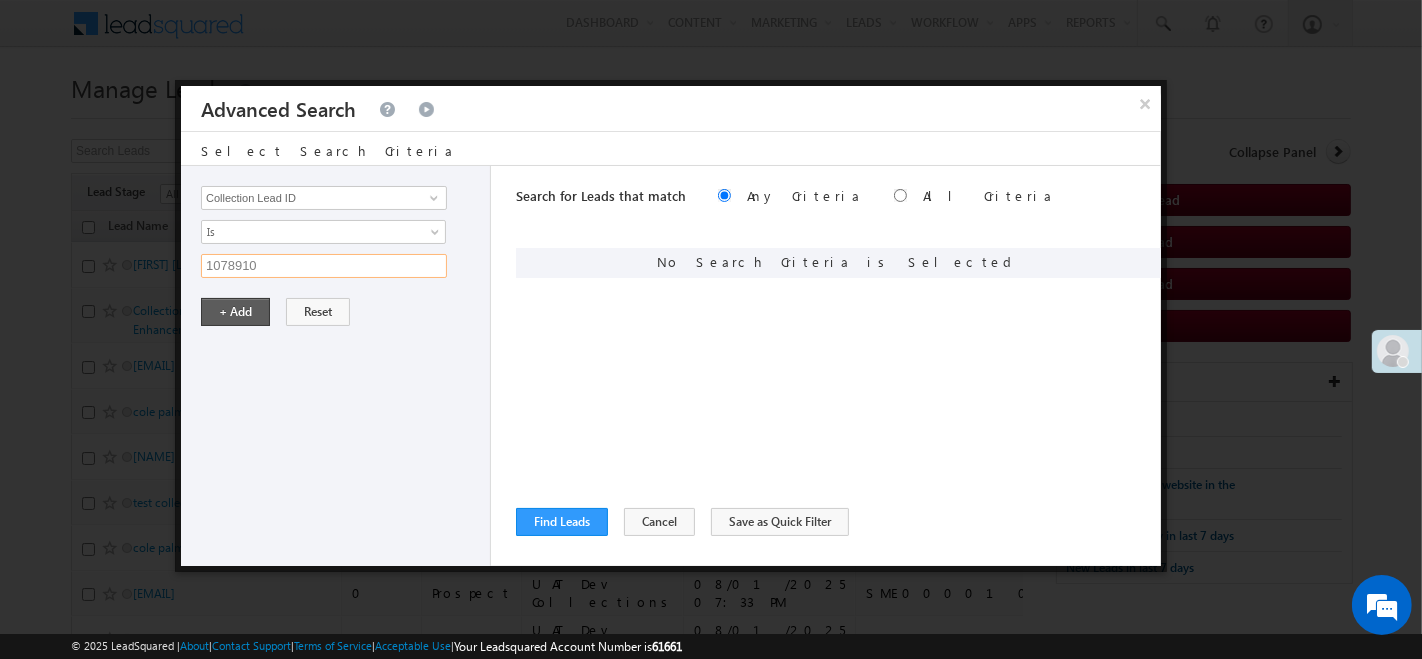 type on "1078910" 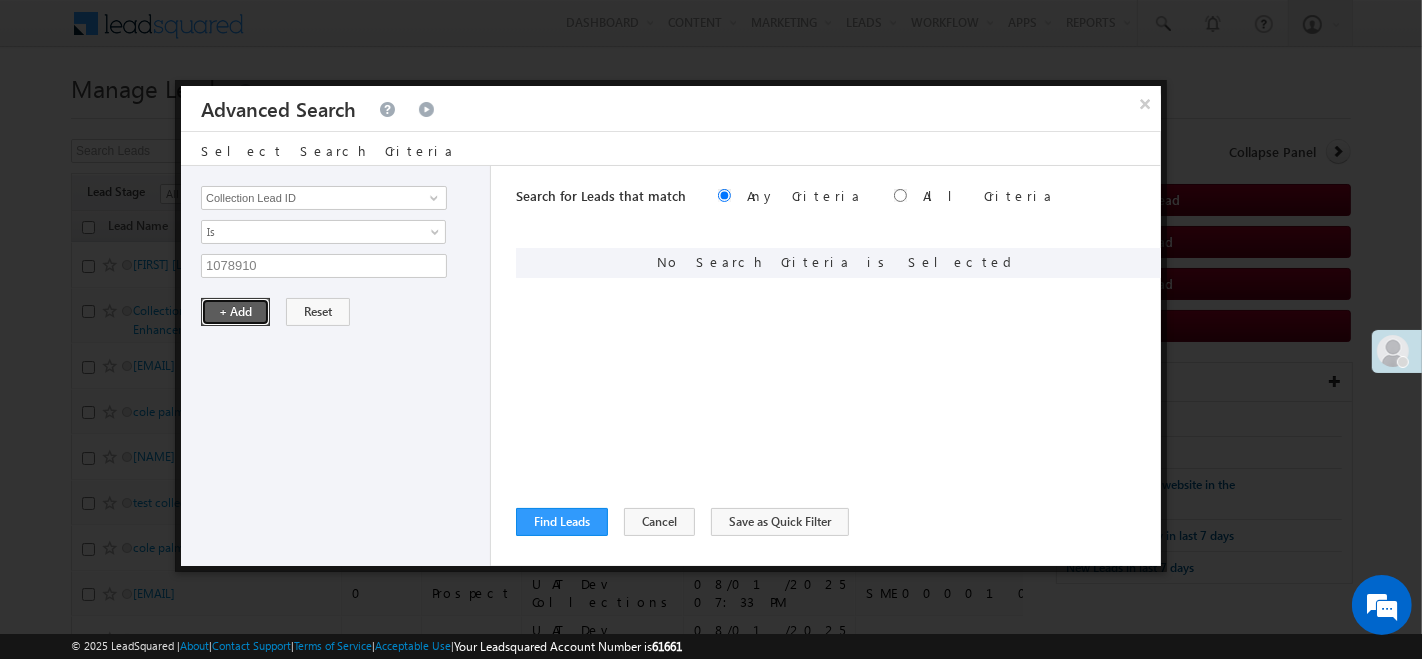 click on "+ Add" at bounding box center [235, 312] 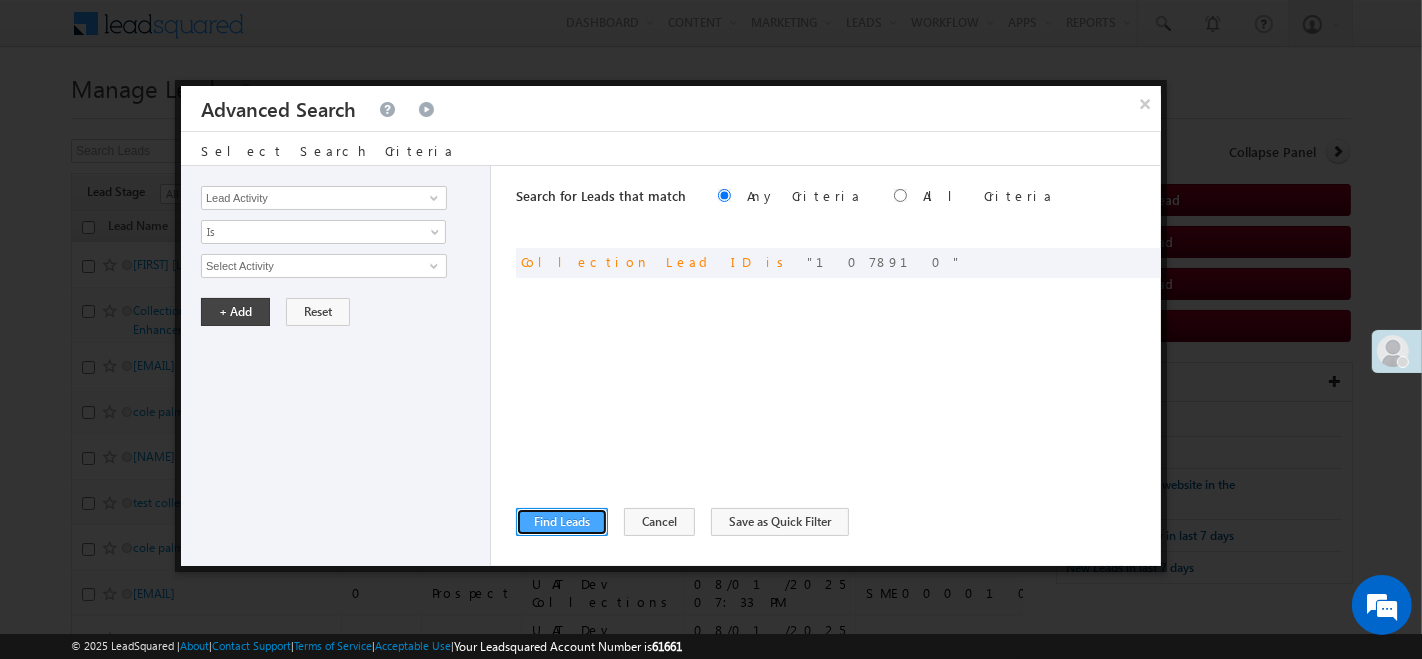 click on "Find Leads" at bounding box center (562, 522) 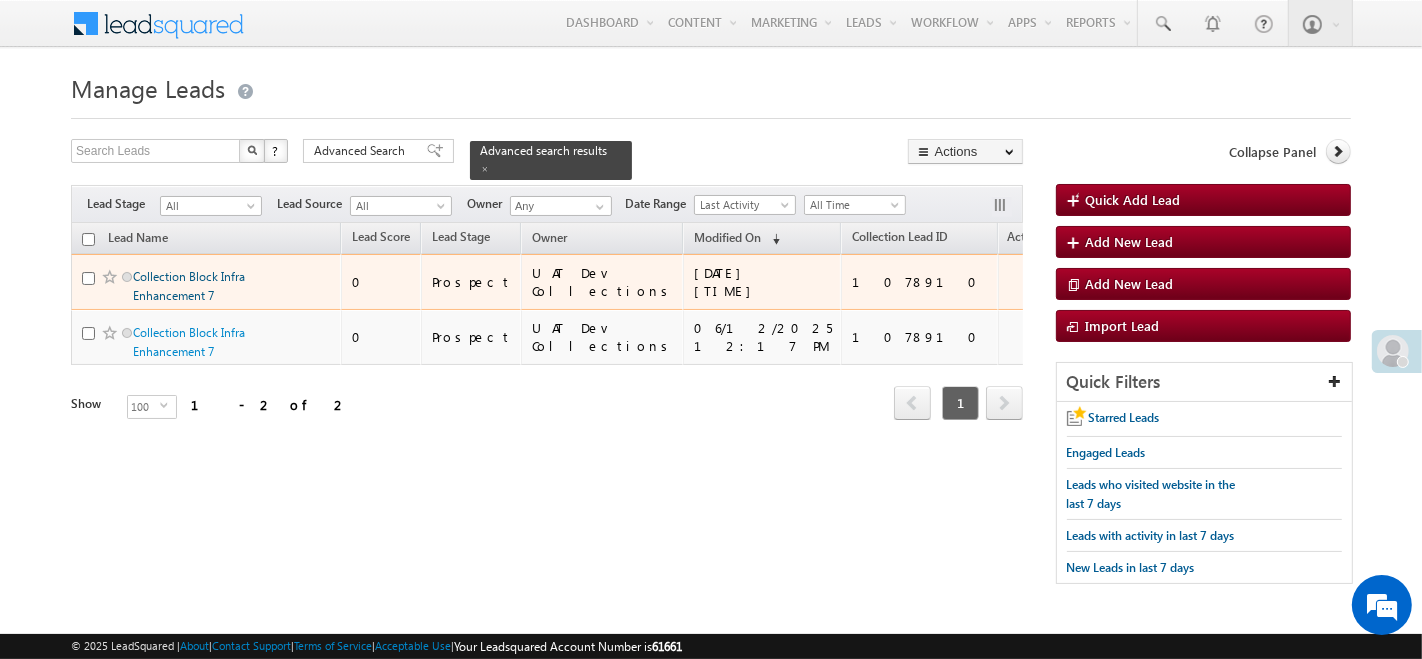 click on "Collection Block Infra Enhancement 7" at bounding box center [189, 286] 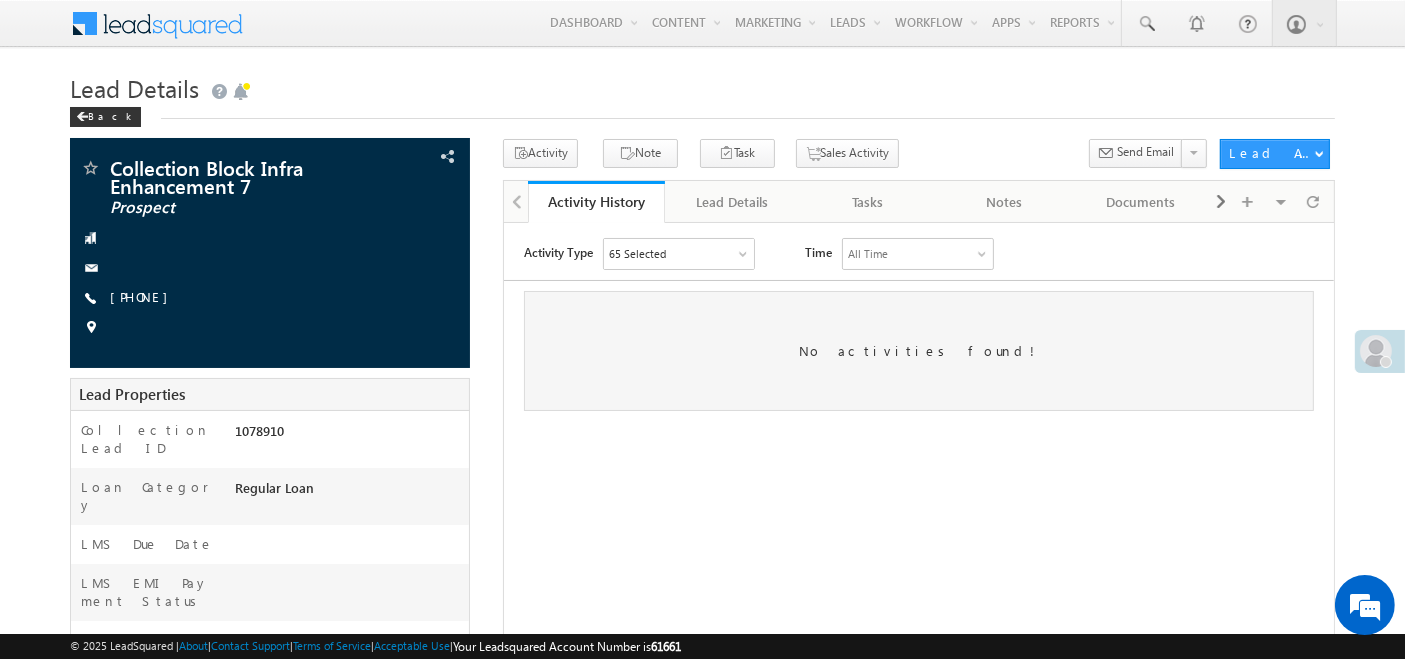 scroll, scrollTop: 0, scrollLeft: 0, axis: both 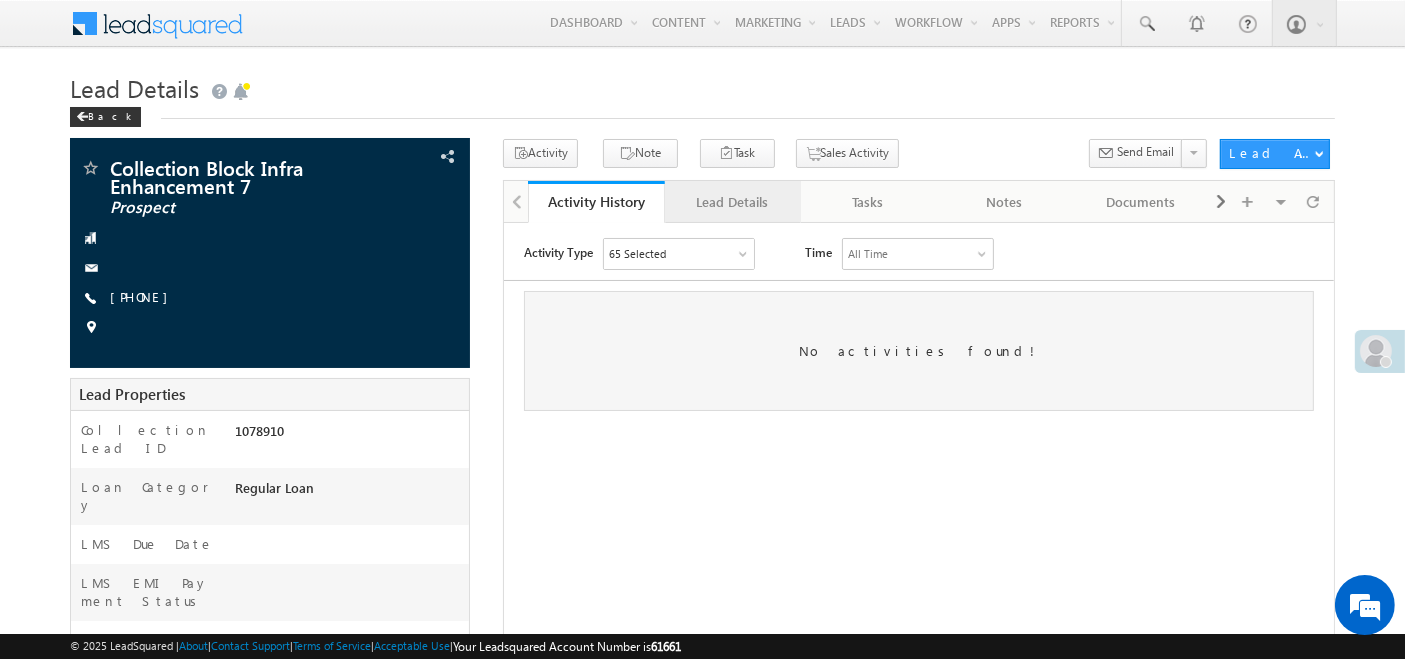 click on "Lead Details" at bounding box center [732, 202] 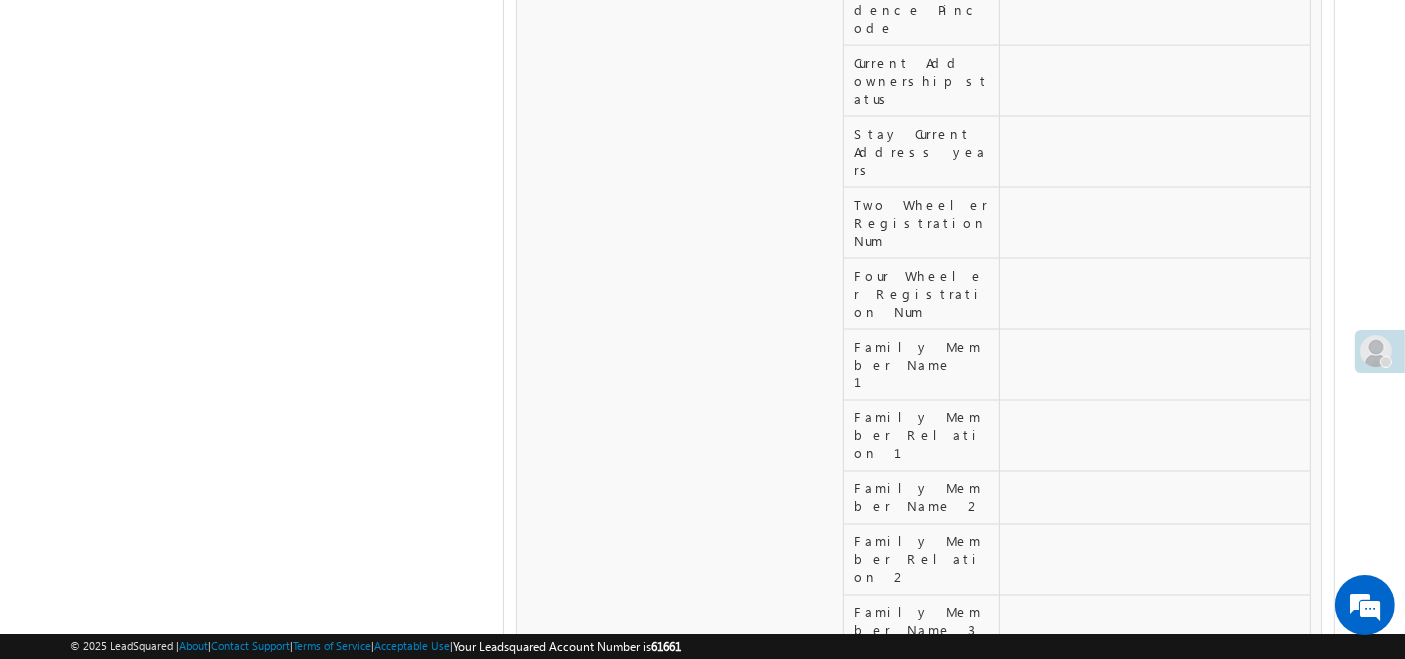 scroll, scrollTop: 2201, scrollLeft: 0, axis: vertical 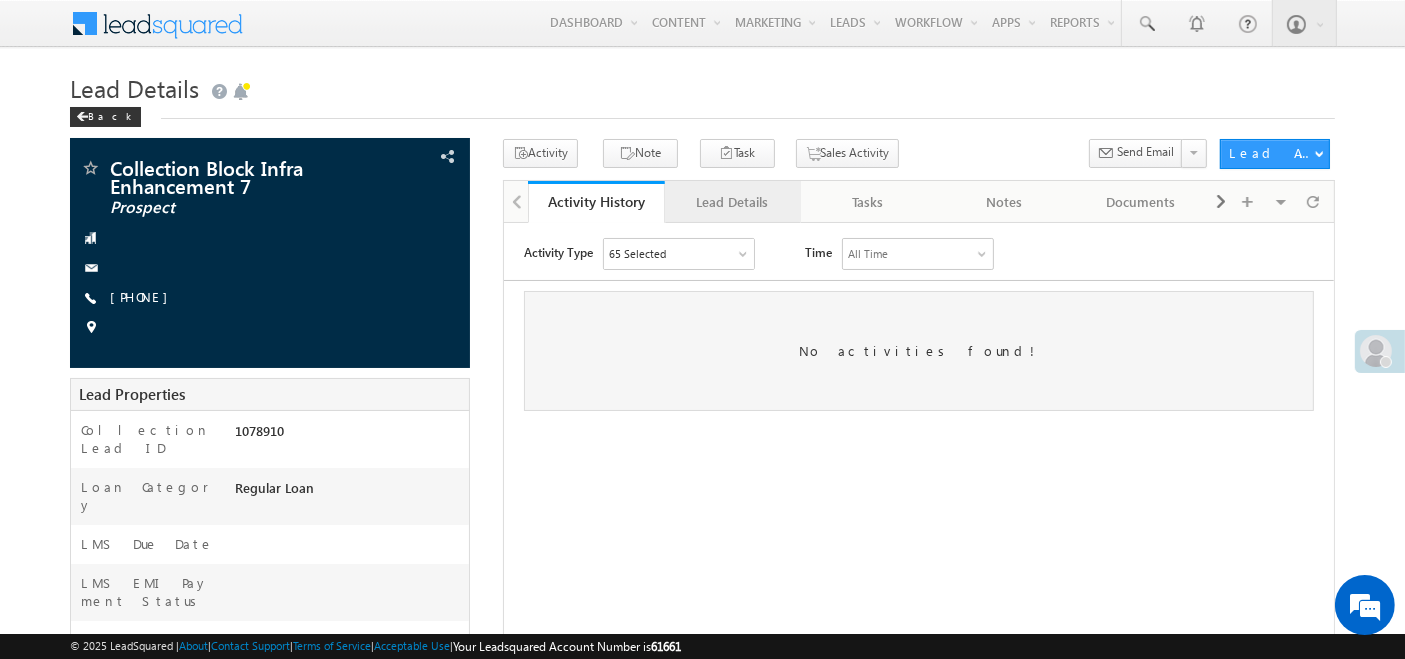 click on "Lead Details" at bounding box center (732, 202) 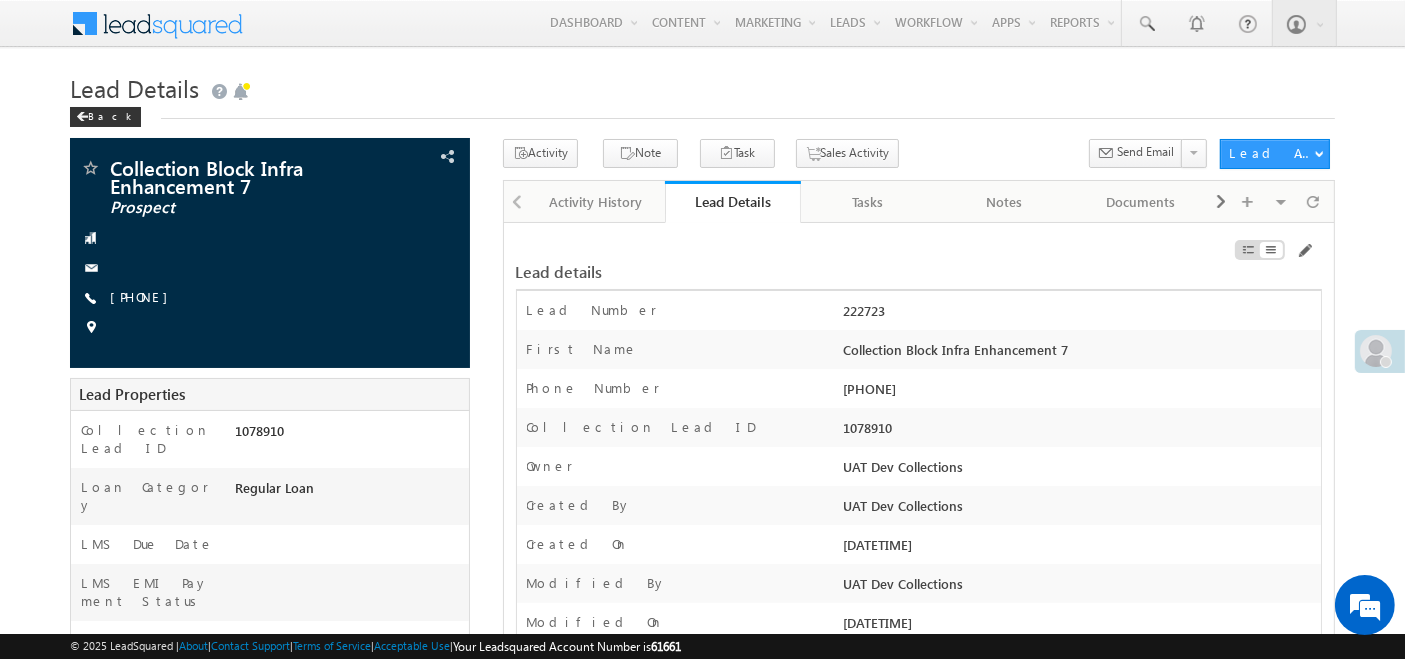 scroll, scrollTop: 0, scrollLeft: 0, axis: both 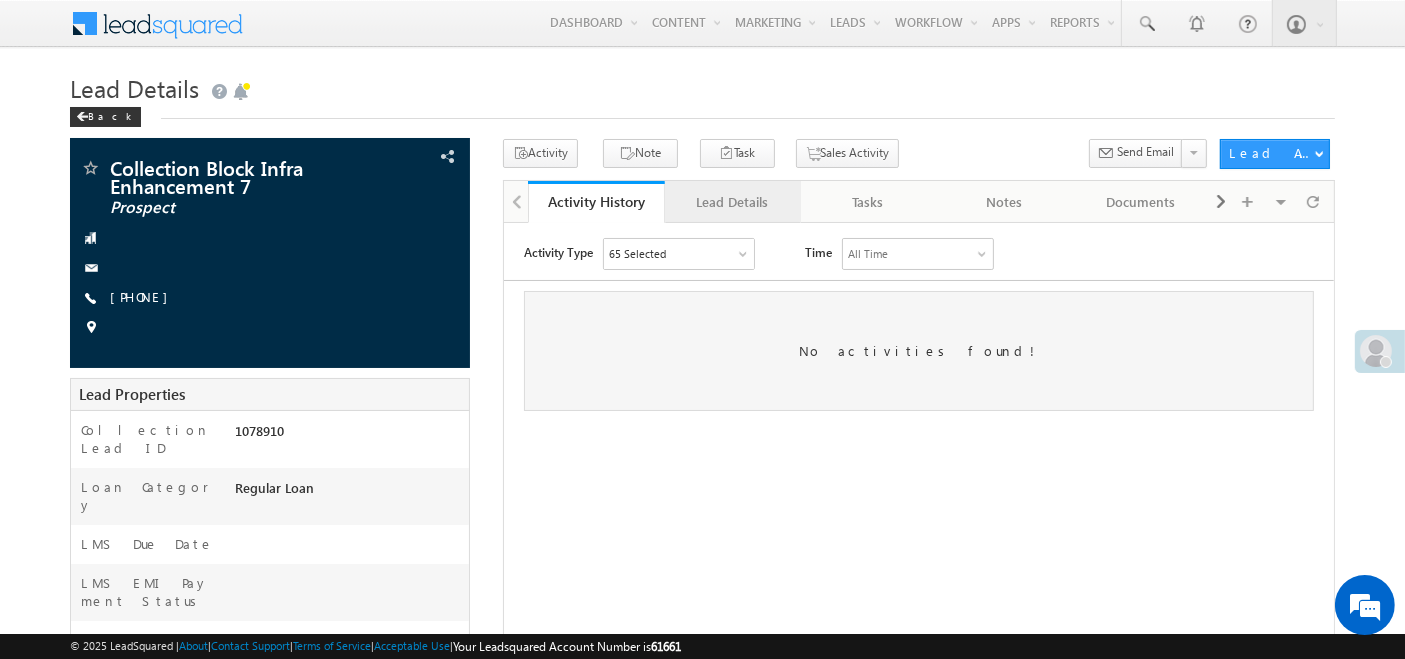 click on "Lead Details" at bounding box center [732, 202] 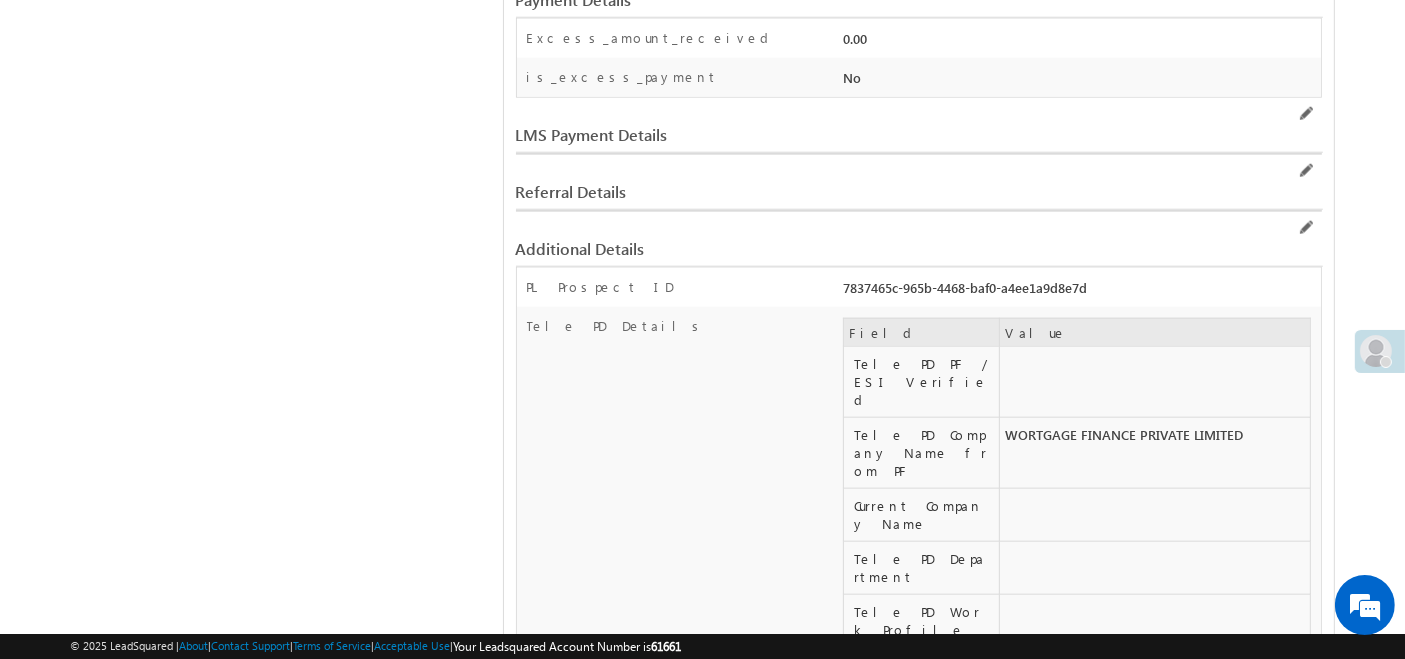 scroll, scrollTop: 3406, scrollLeft: 0, axis: vertical 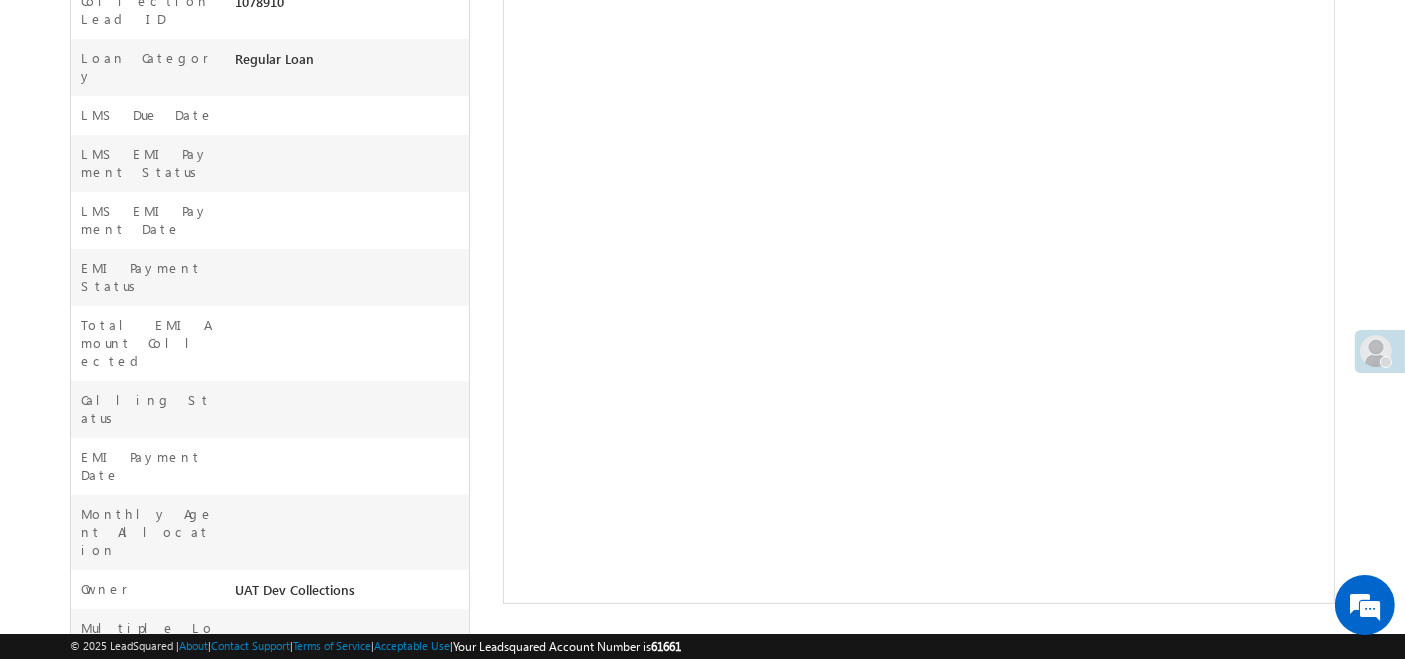 click on "Activity Type
65 Selected
Select All Sales Activities 1 Sales Activity Email Activities 18 Email Bounced Email Link Clicked Email Marked Spam Email Opened Inbound Lead through Email Mailing preference link clicked Negative Response to Email Neutral Response to Email Positive Response to Email Resubscribed Subscribed To Newsletter Subscribed To Promotional Emails Unsubscribe Link Clicked Unsubscribed Unsubscribed From Newsletter Unsubscribed From Promotional Emails View in browser link Clicked Email Sent Web Activities 5 Conversion Button Clicked Converted to Lead Form Submitted on Website Page Visited on Website Tracking URL Clicked Lead Capture Activities 1 Lead Capture Phone Call Activities 2 Inbound Phone Call Activity 30 Meeting 2" at bounding box center (918, -105) 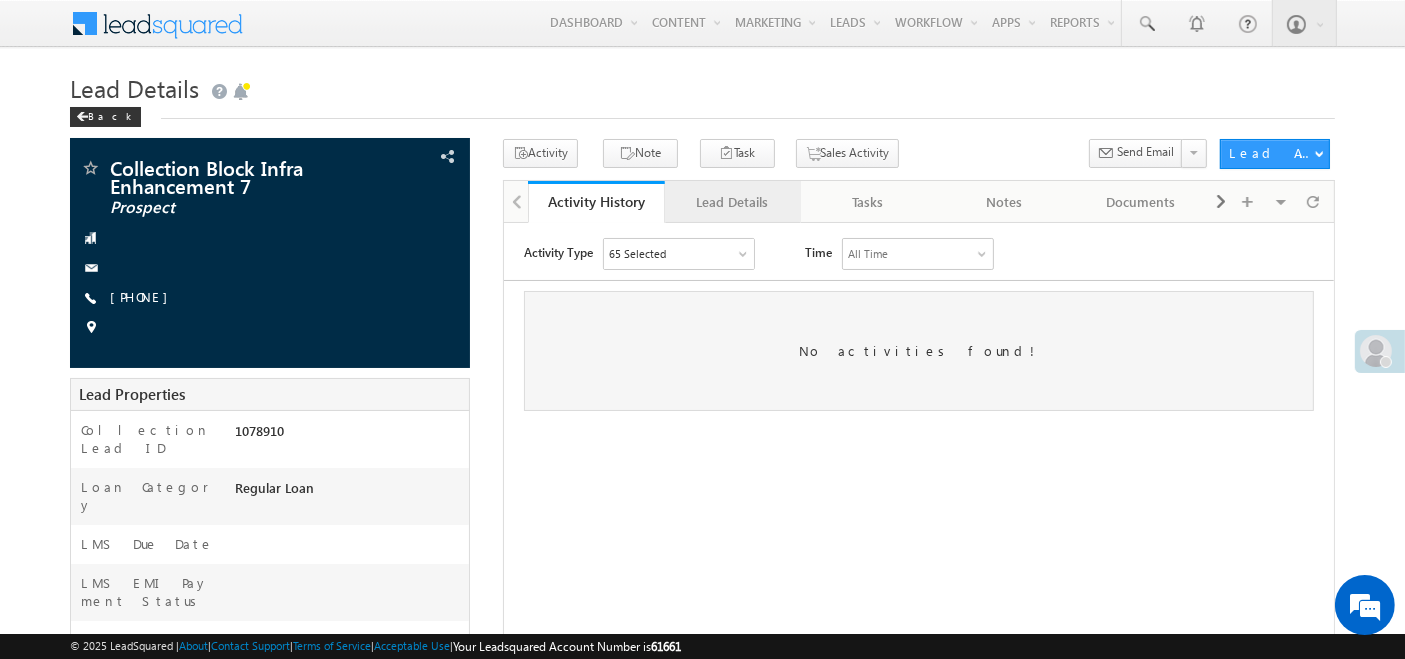 click on "Lead Details" at bounding box center (732, 202) 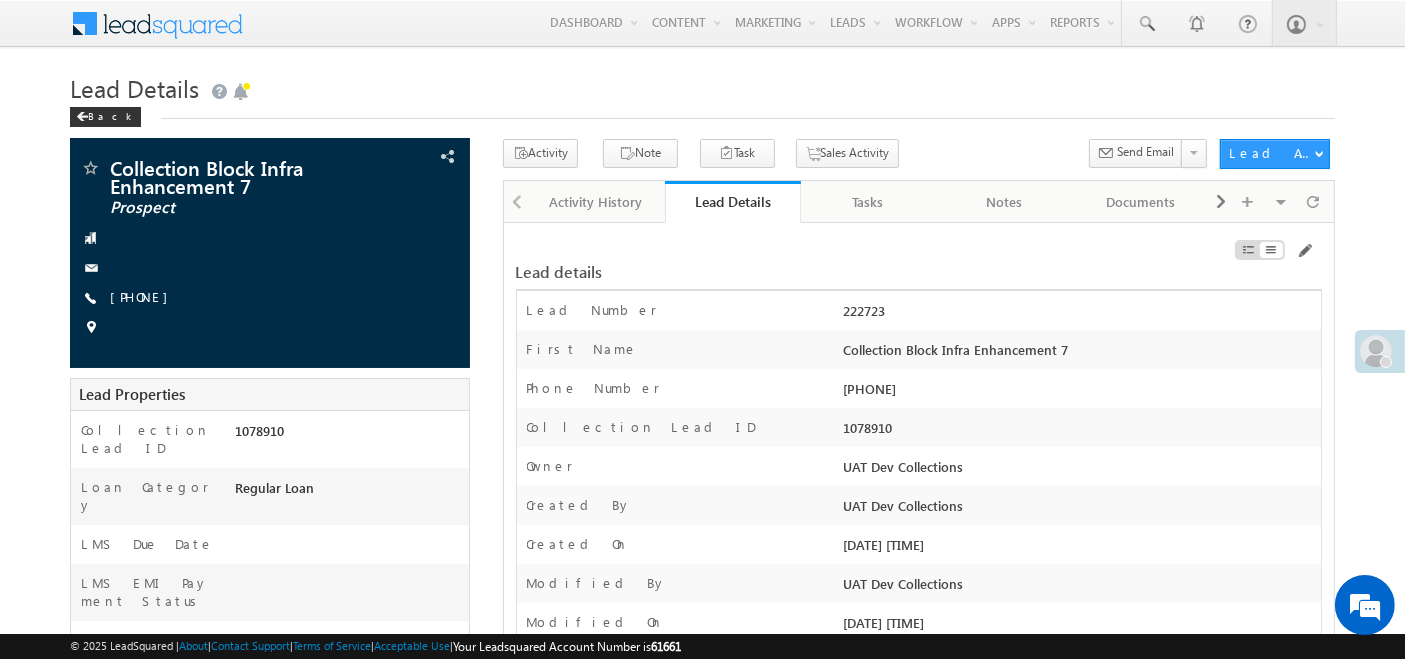 scroll, scrollTop: 0, scrollLeft: 0, axis: both 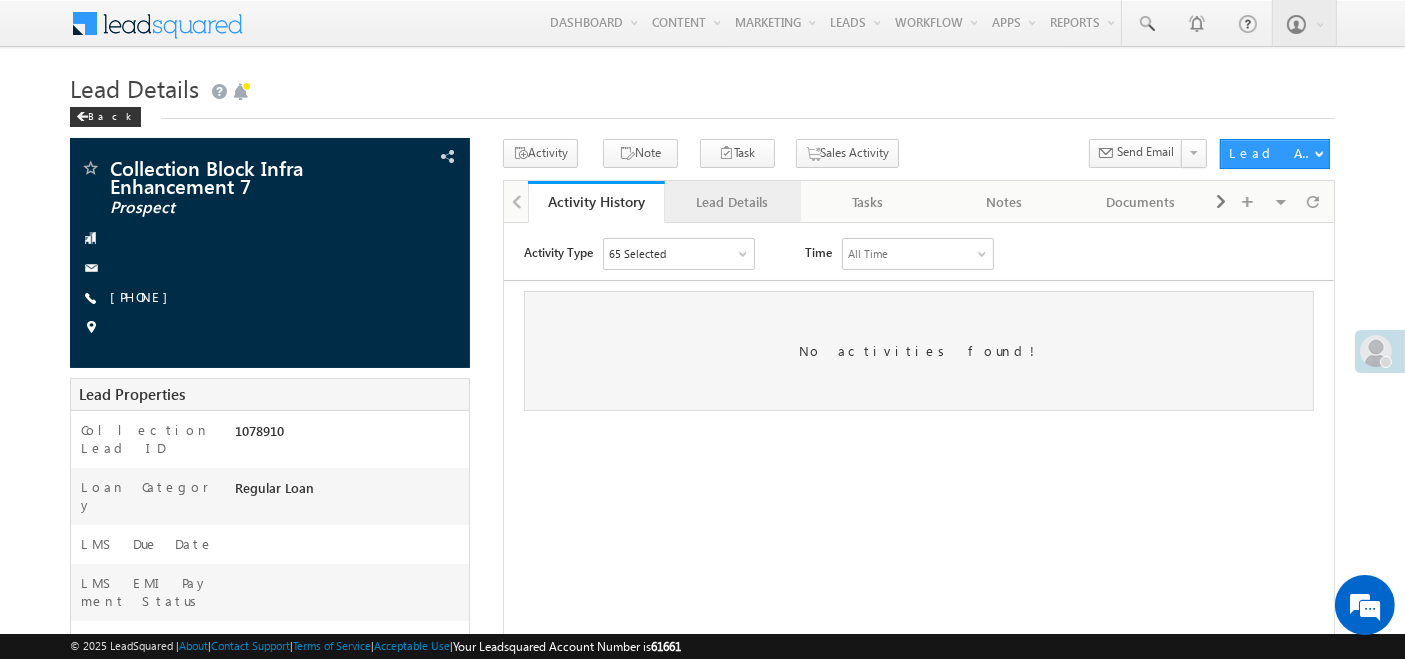 click on "Lead Details" at bounding box center (732, 202) 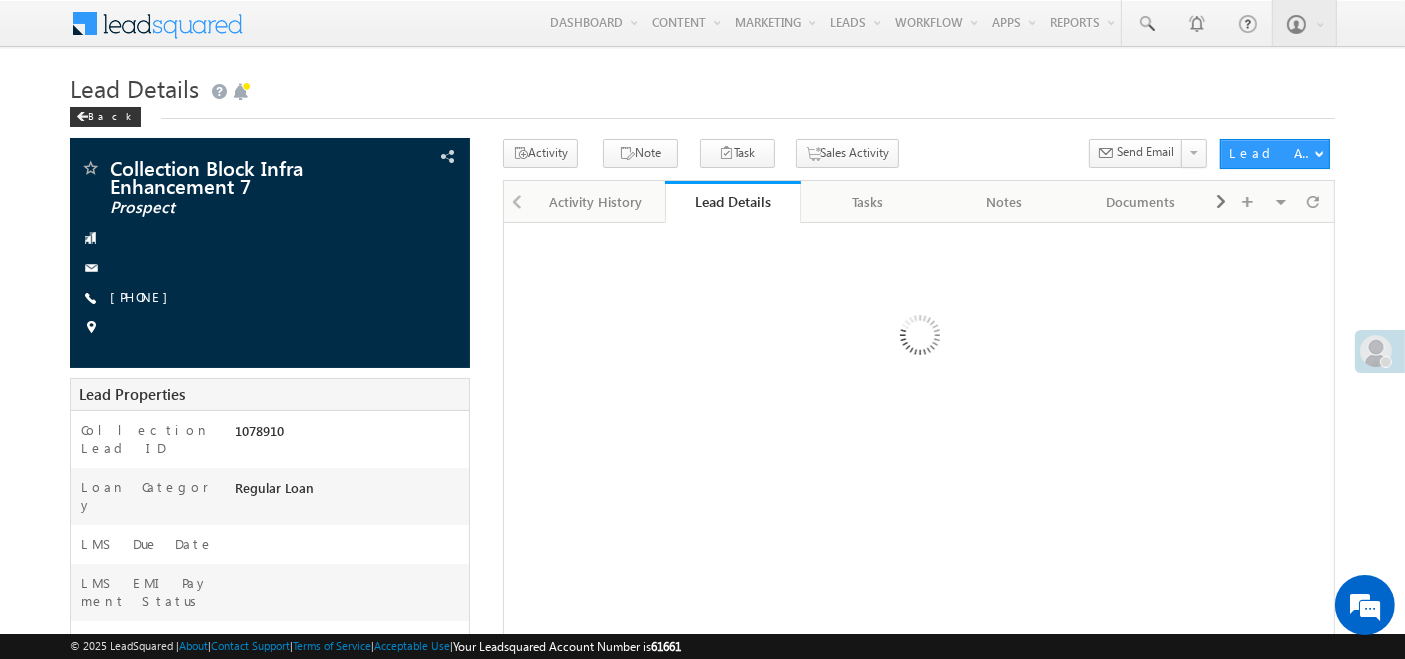 scroll, scrollTop: 0, scrollLeft: 0, axis: both 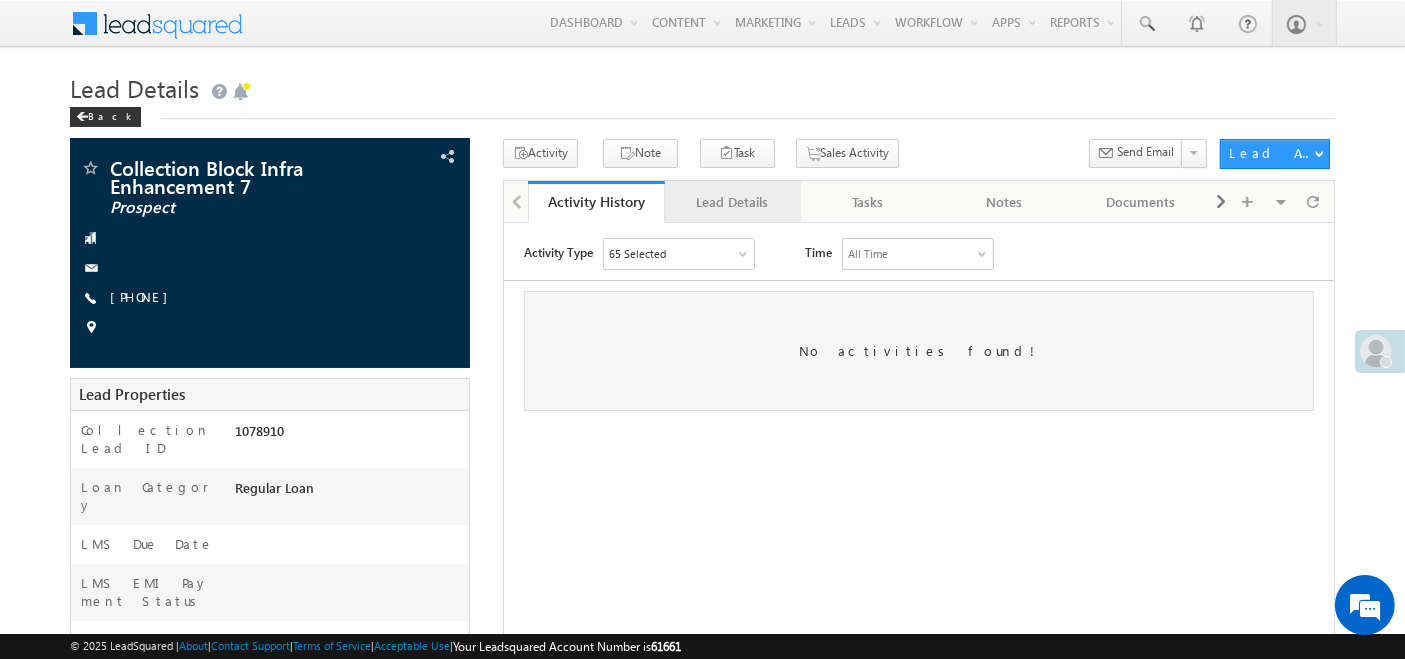 click on "Lead Details" at bounding box center [732, 202] 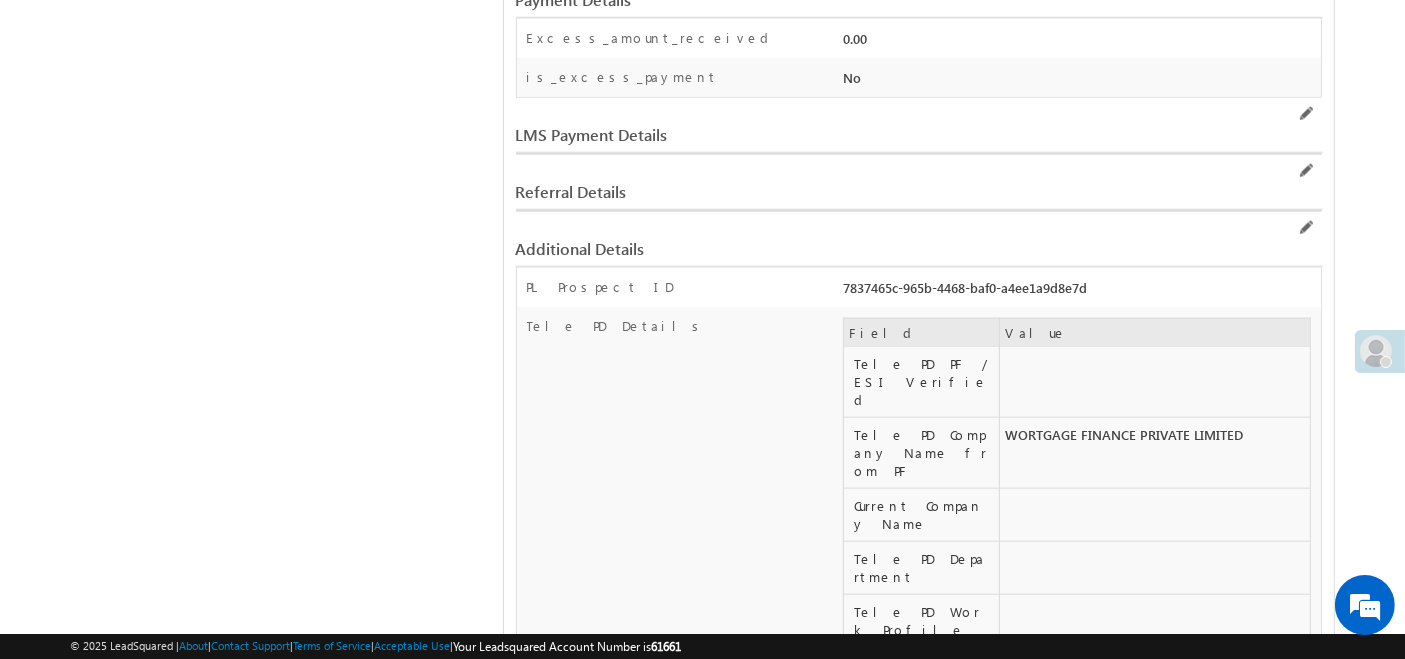 scroll, scrollTop: 3406, scrollLeft: 0, axis: vertical 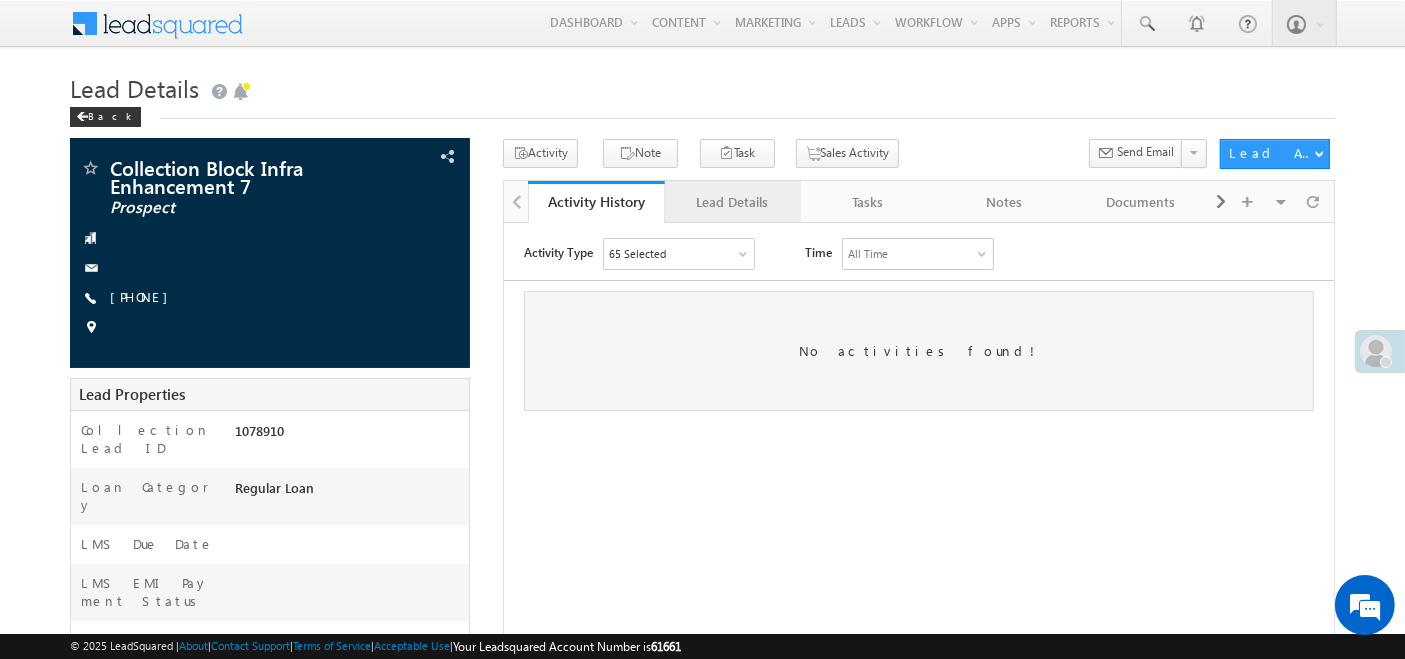 click on "Lead Details" at bounding box center (732, 202) 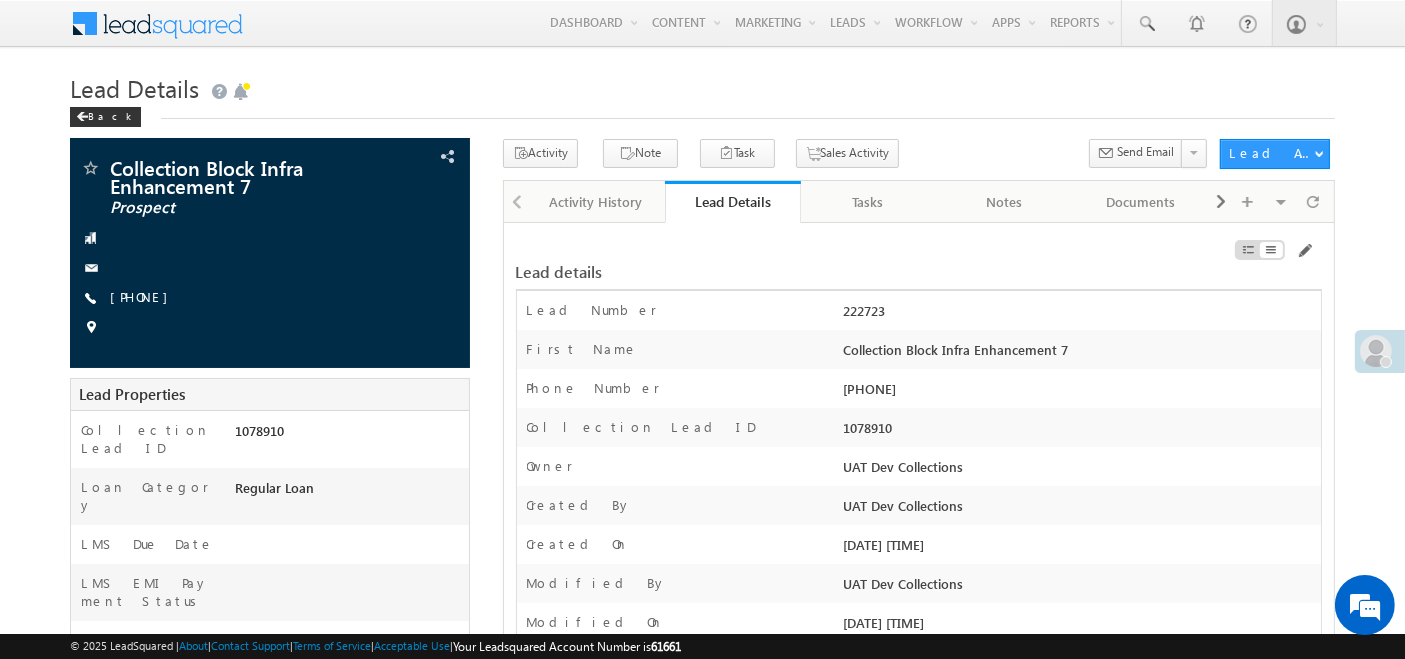 scroll, scrollTop: 2201, scrollLeft: 0, axis: vertical 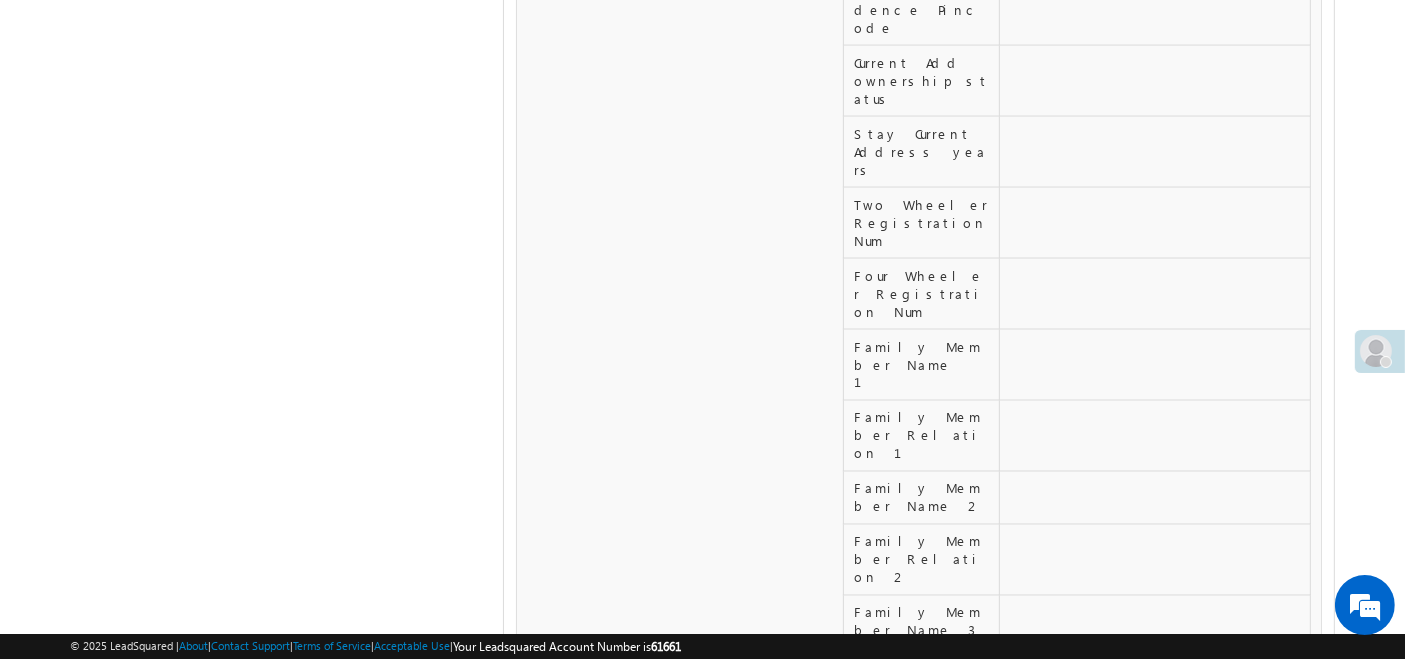 click on "Onboarding Details" at bounding box center (919, 893) 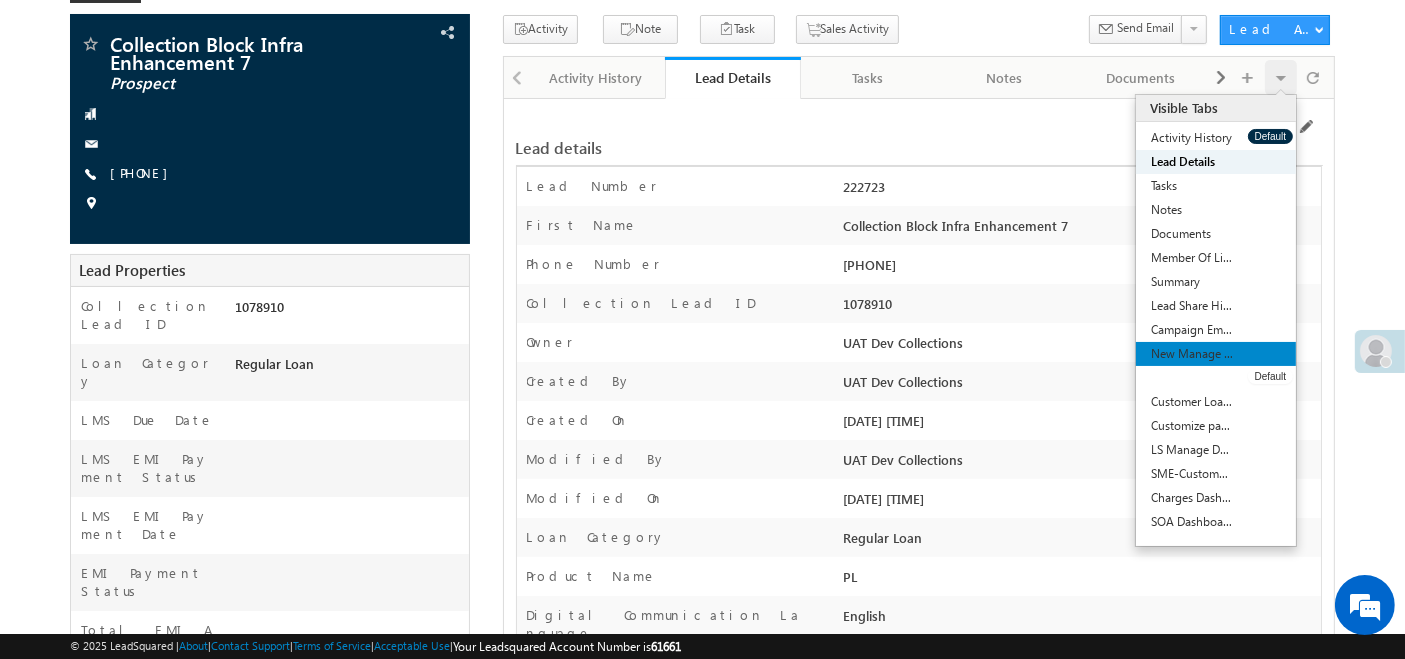 scroll, scrollTop: 0, scrollLeft: 0, axis: both 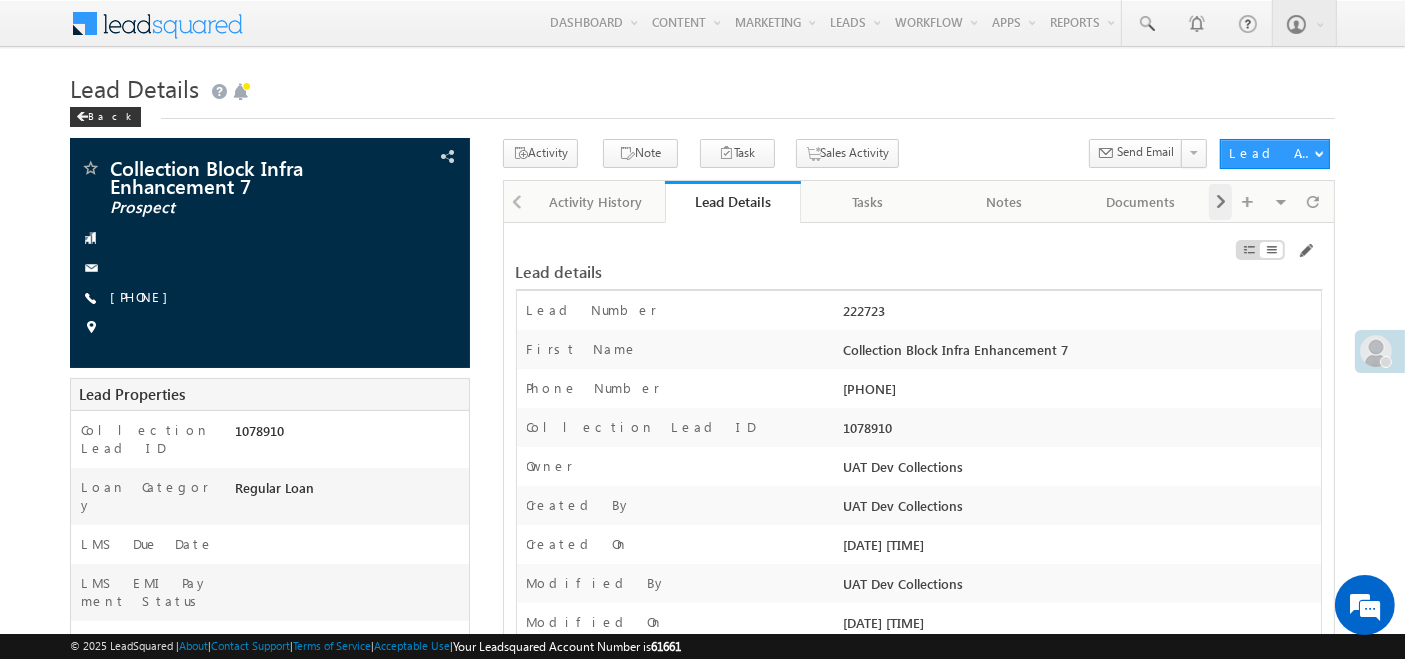 click at bounding box center [1221, 202] 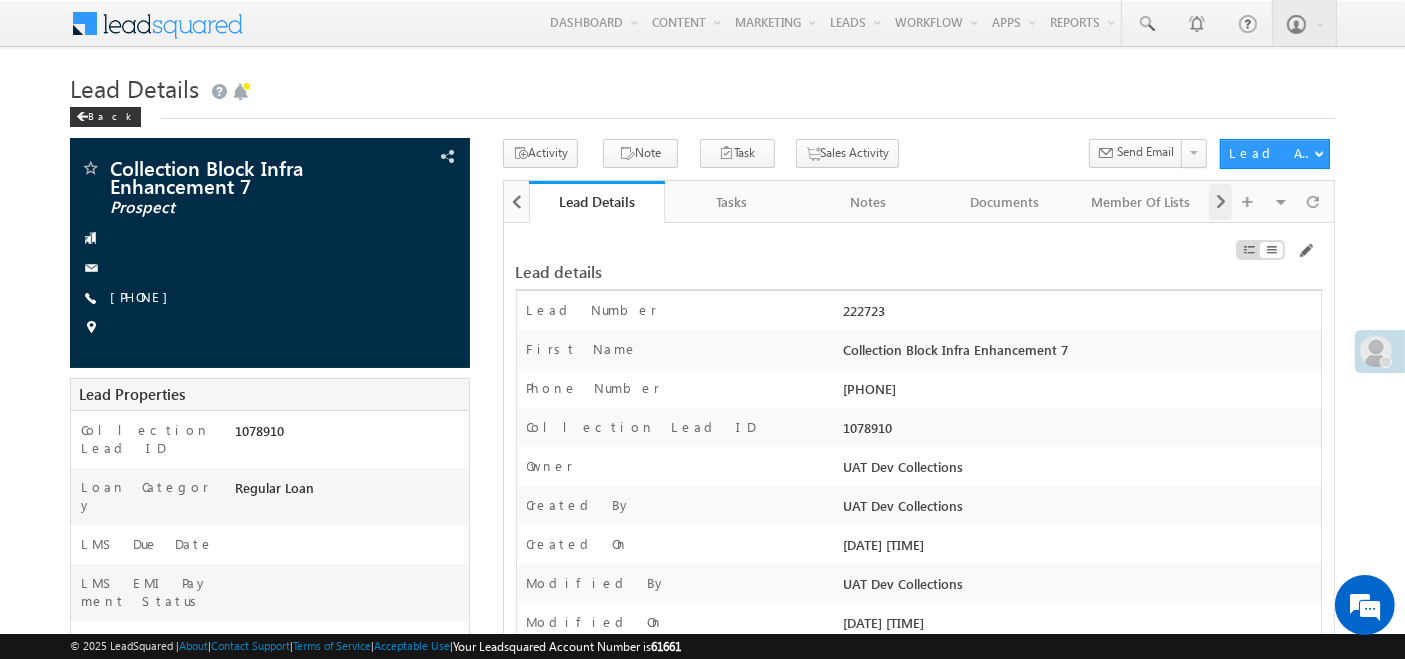 click at bounding box center [1221, 202] 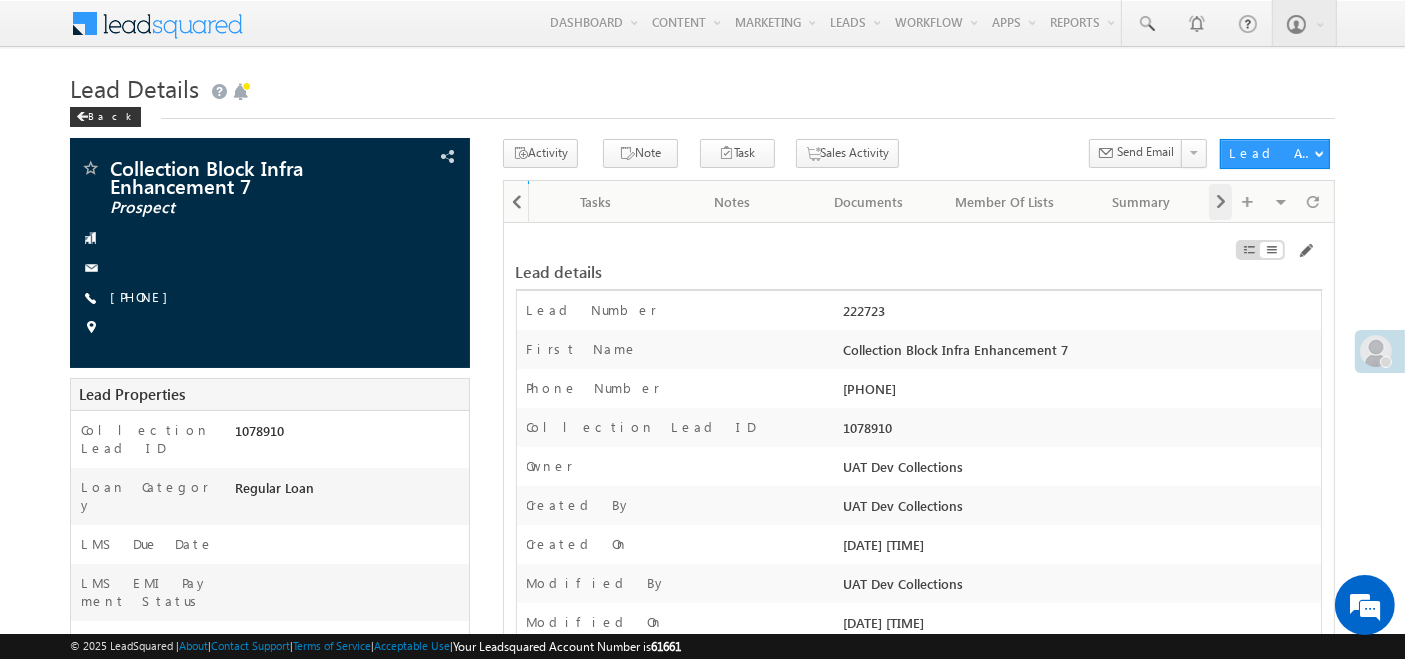click at bounding box center (1221, 202) 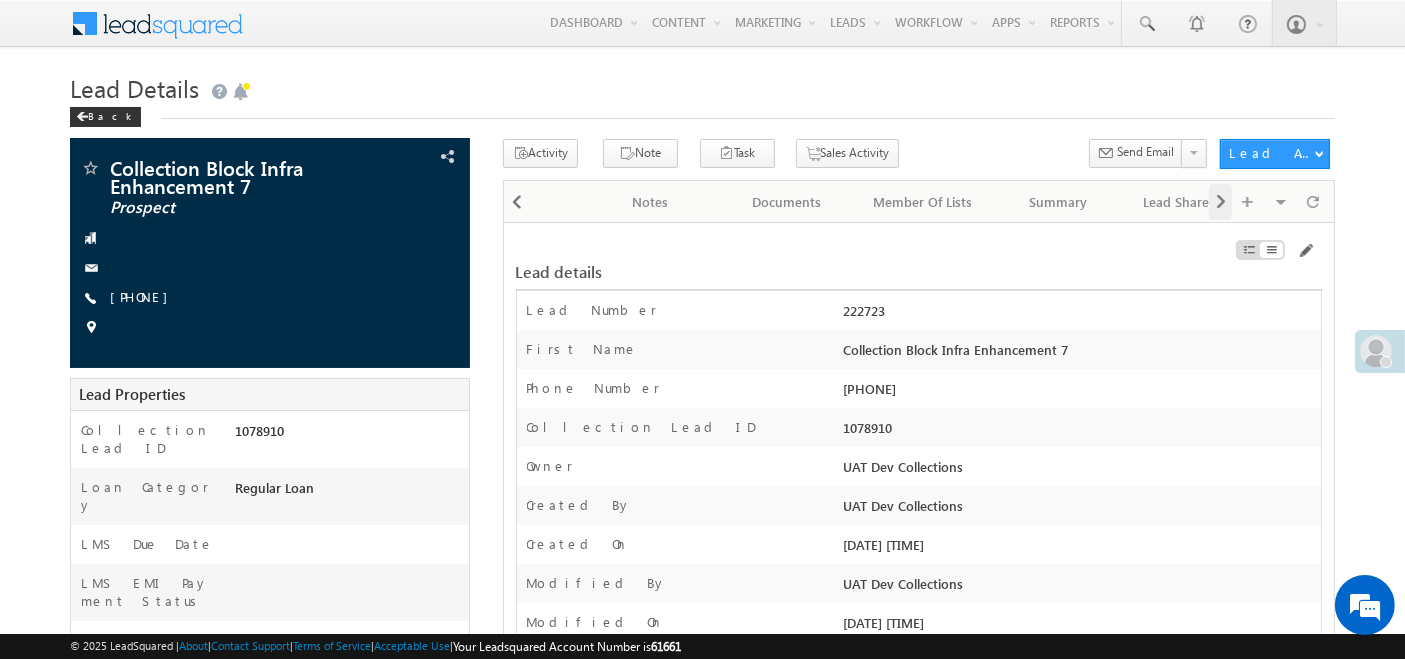 click at bounding box center (1221, 202) 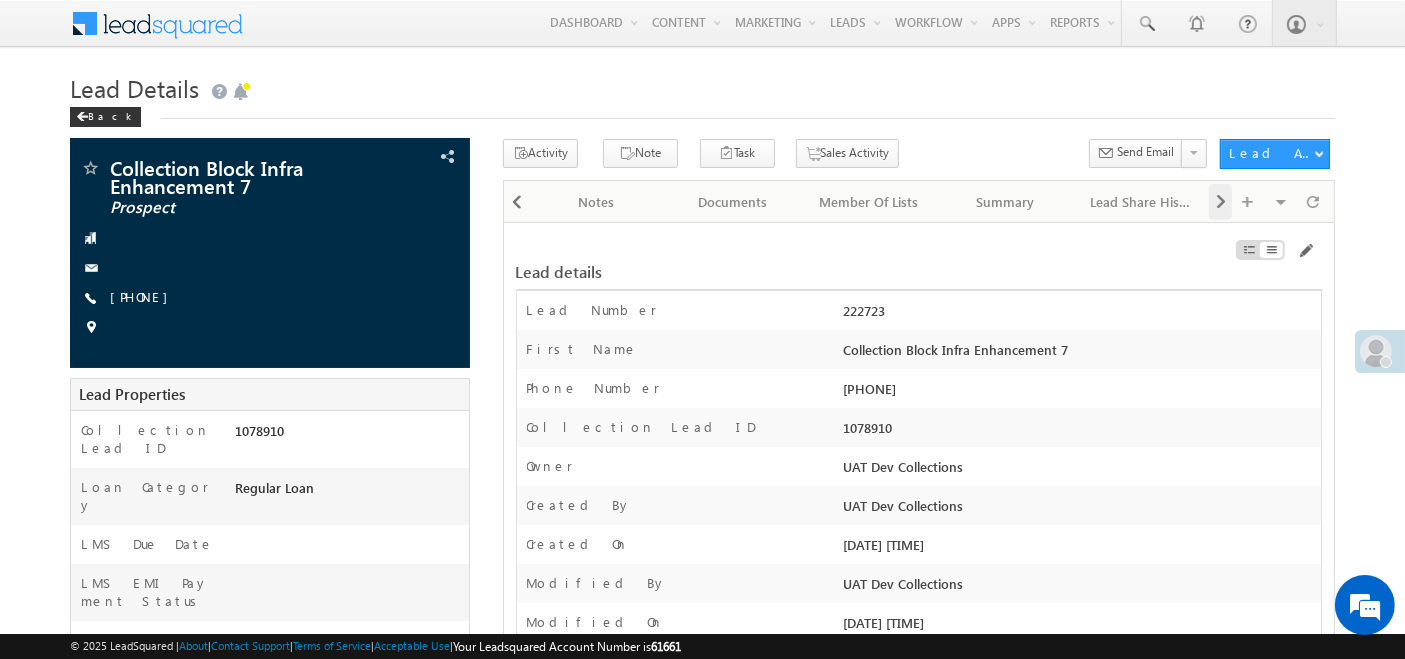 click at bounding box center (1221, 202) 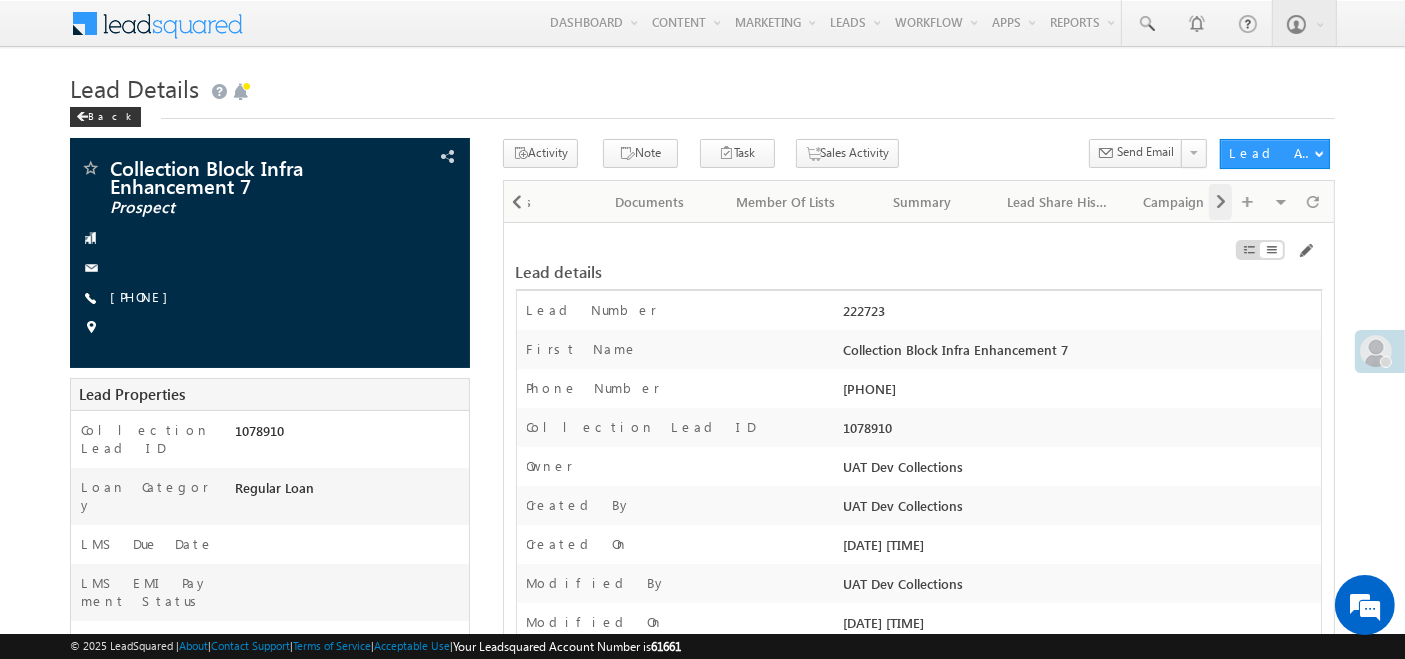 click at bounding box center (1221, 202) 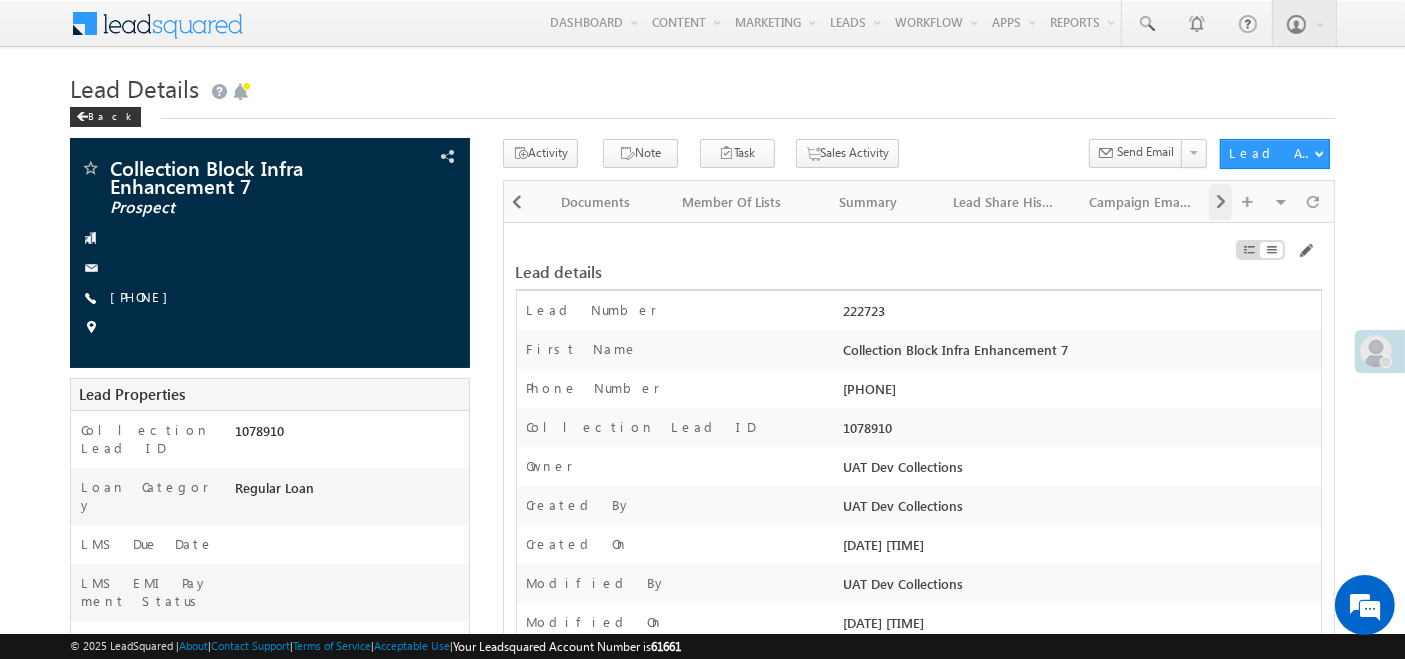 click at bounding box center (1221, 202) 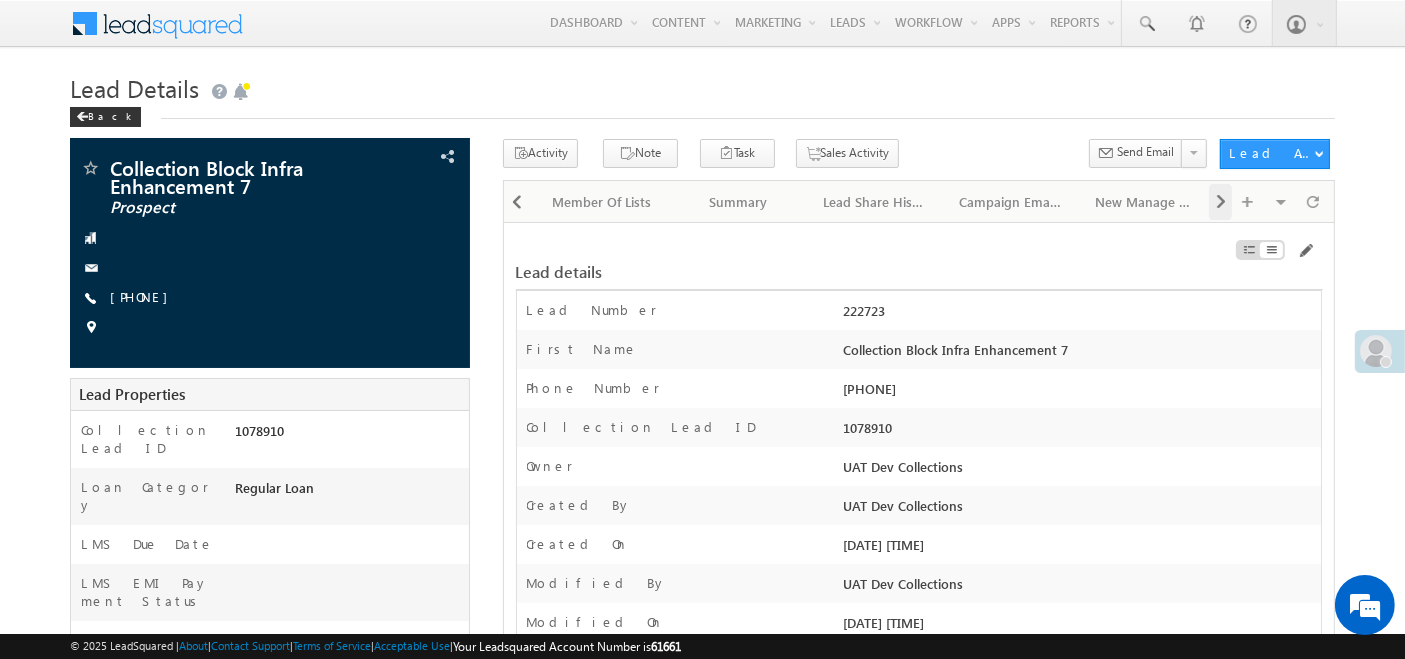 click at bounding box center [1221, 202] 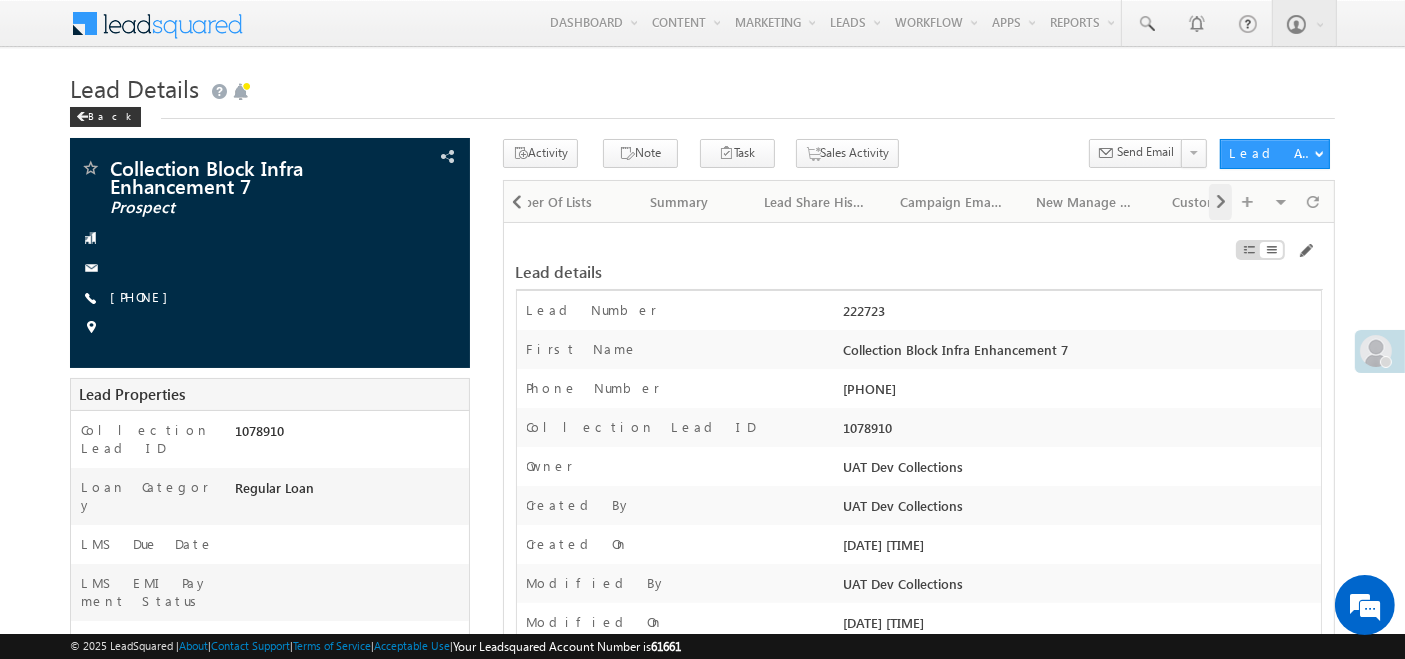 click at bounding box center (1221, 202) 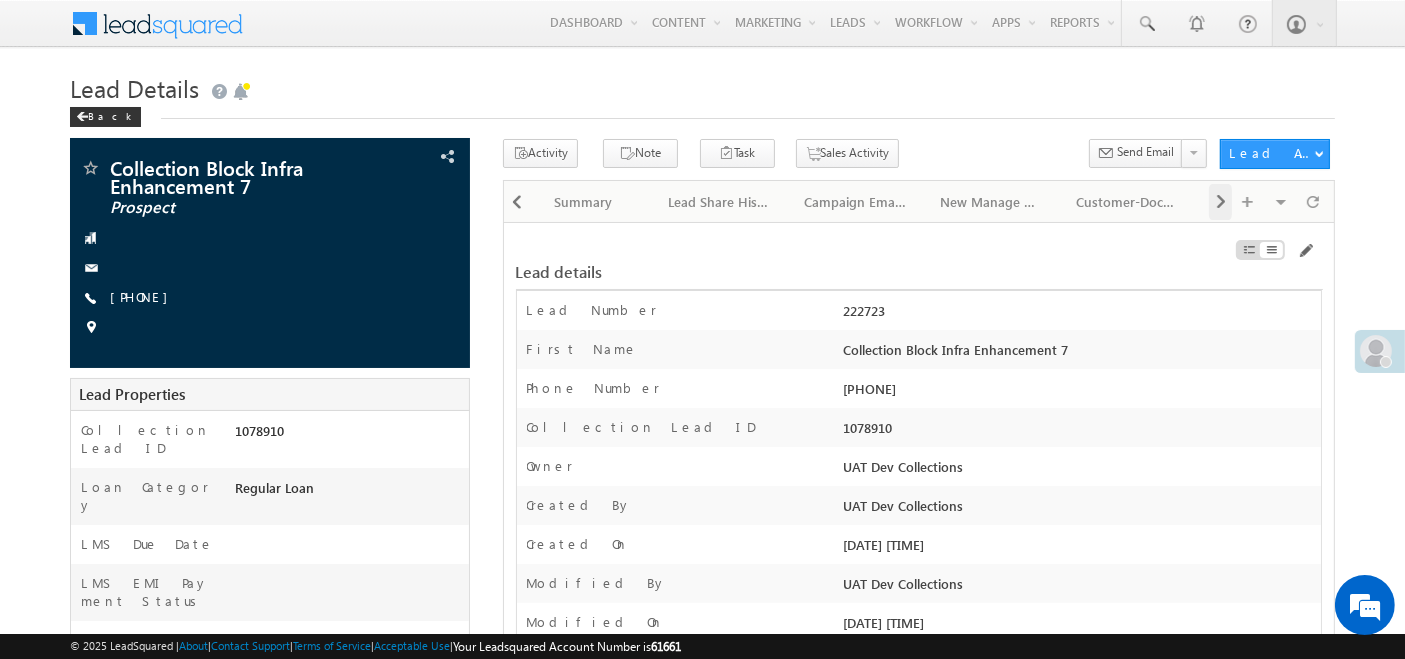 click at bounding box center (1221, 202) 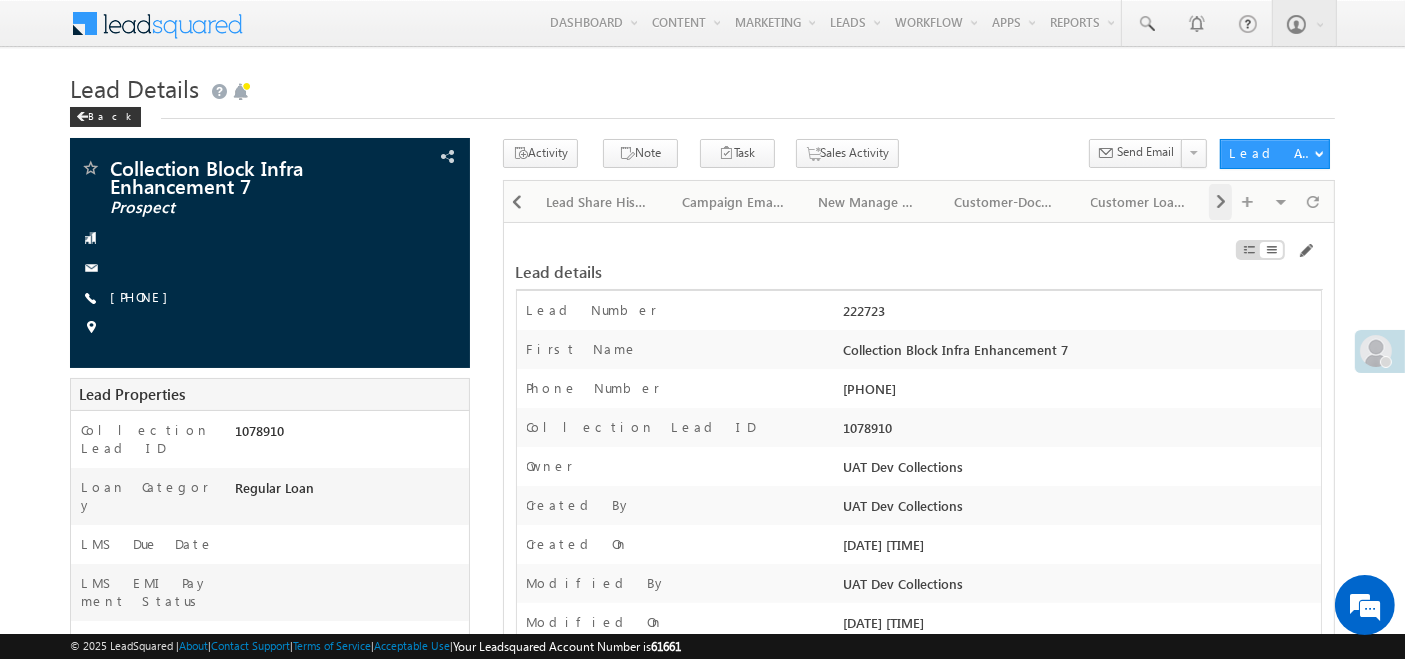 click at bounding box center [1221, 202] 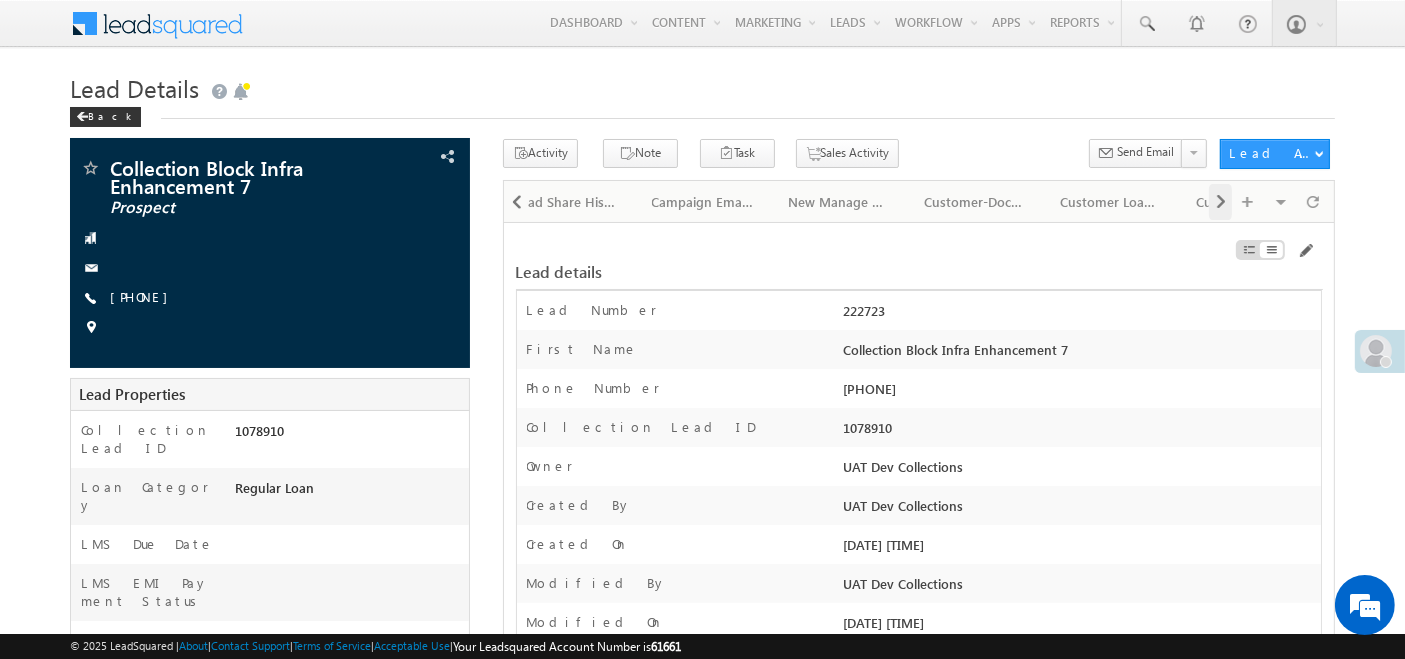 click at bounding box center (1221, 202) 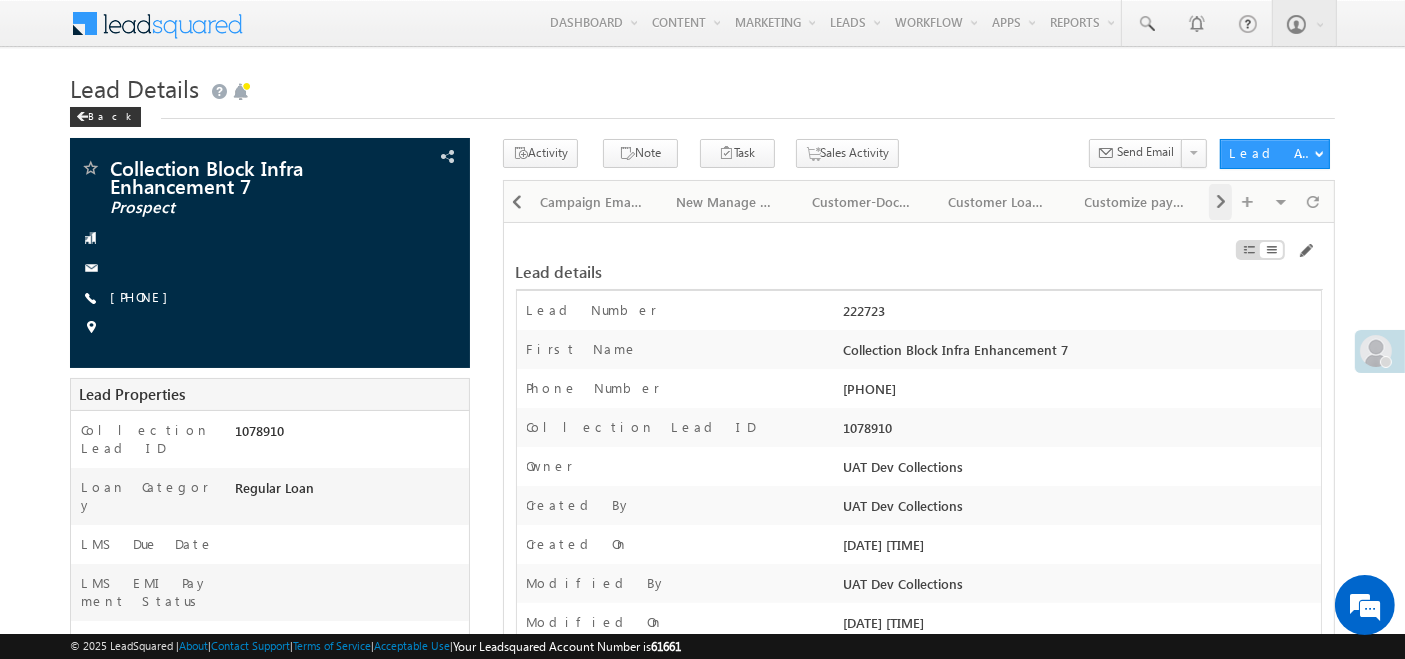 click at bounding box center (1221, 202) 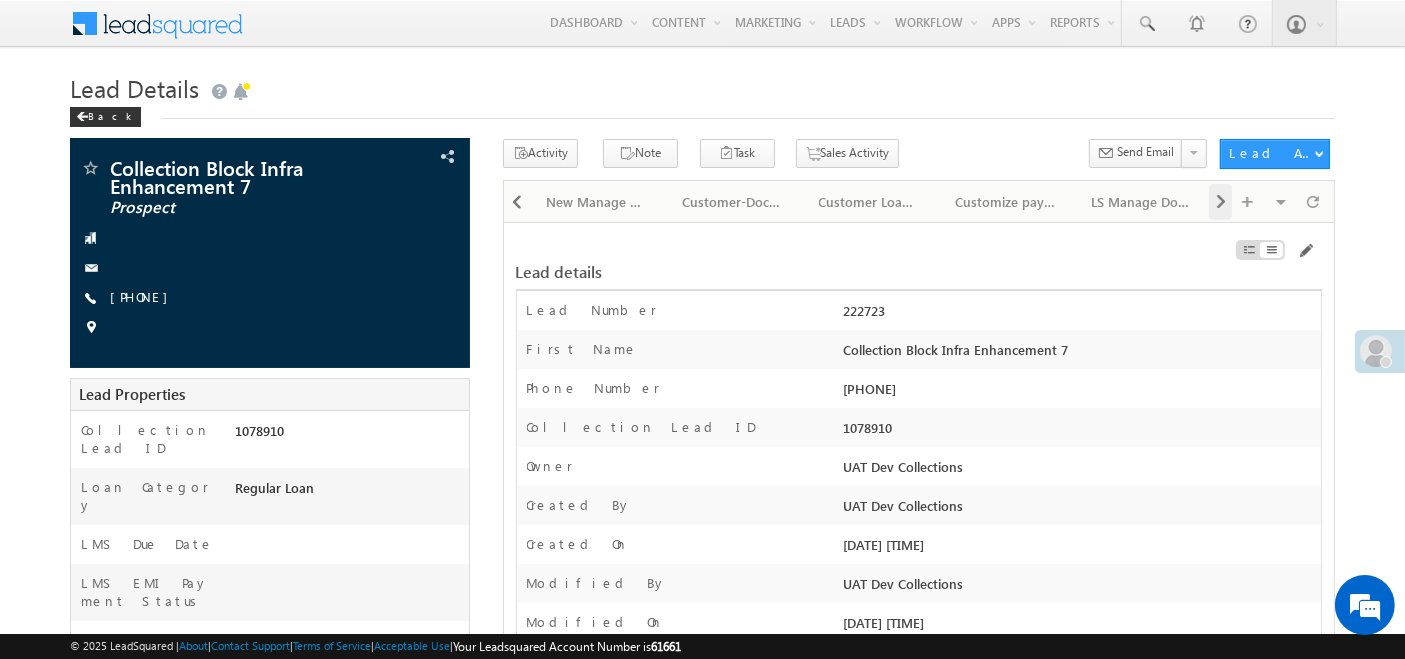 click at bounding box center (1221, 202) 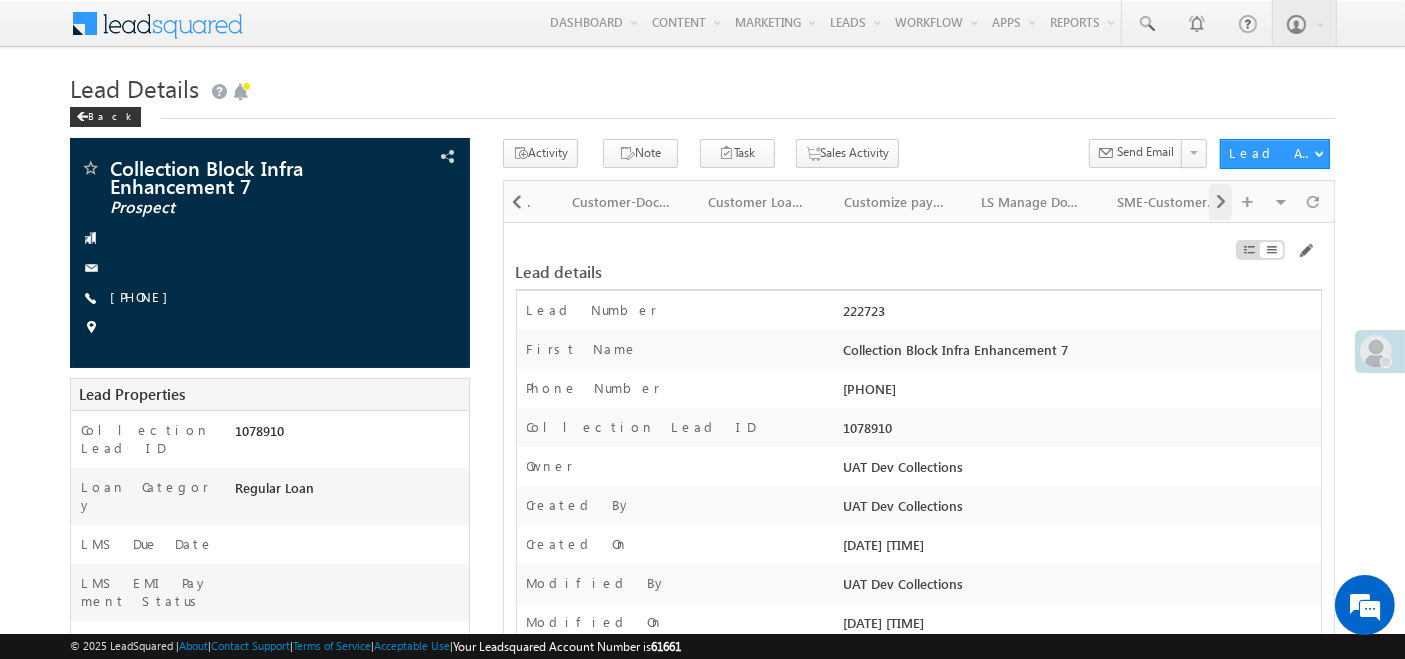 click at bounding box center [1221, 202] 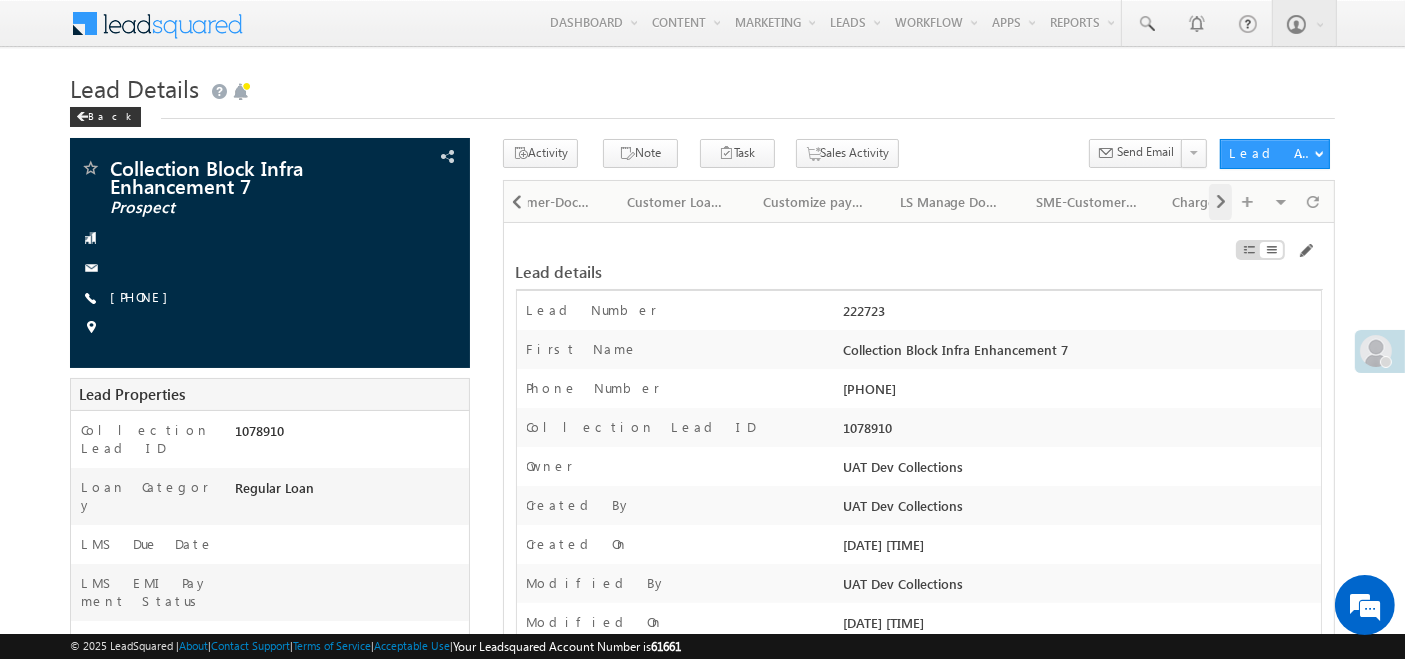 click at bounding box center [1221, 202] 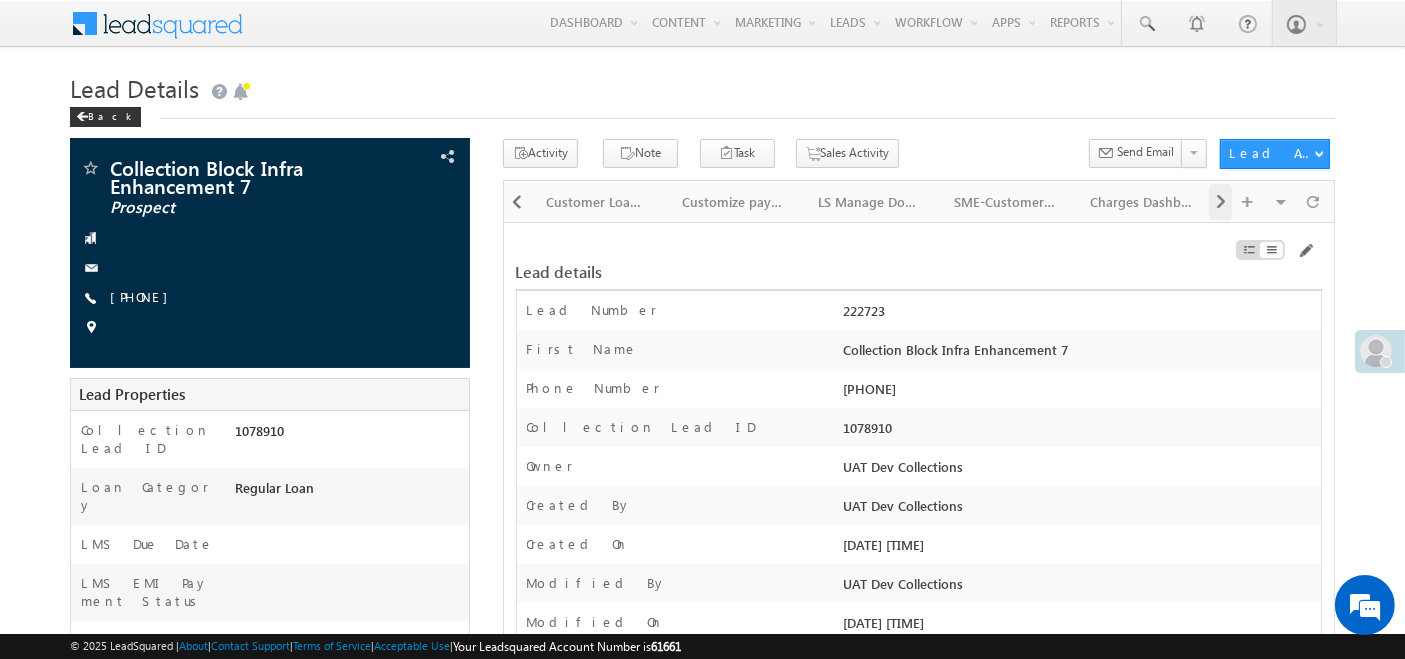 click at bounding box center (1221, 202) 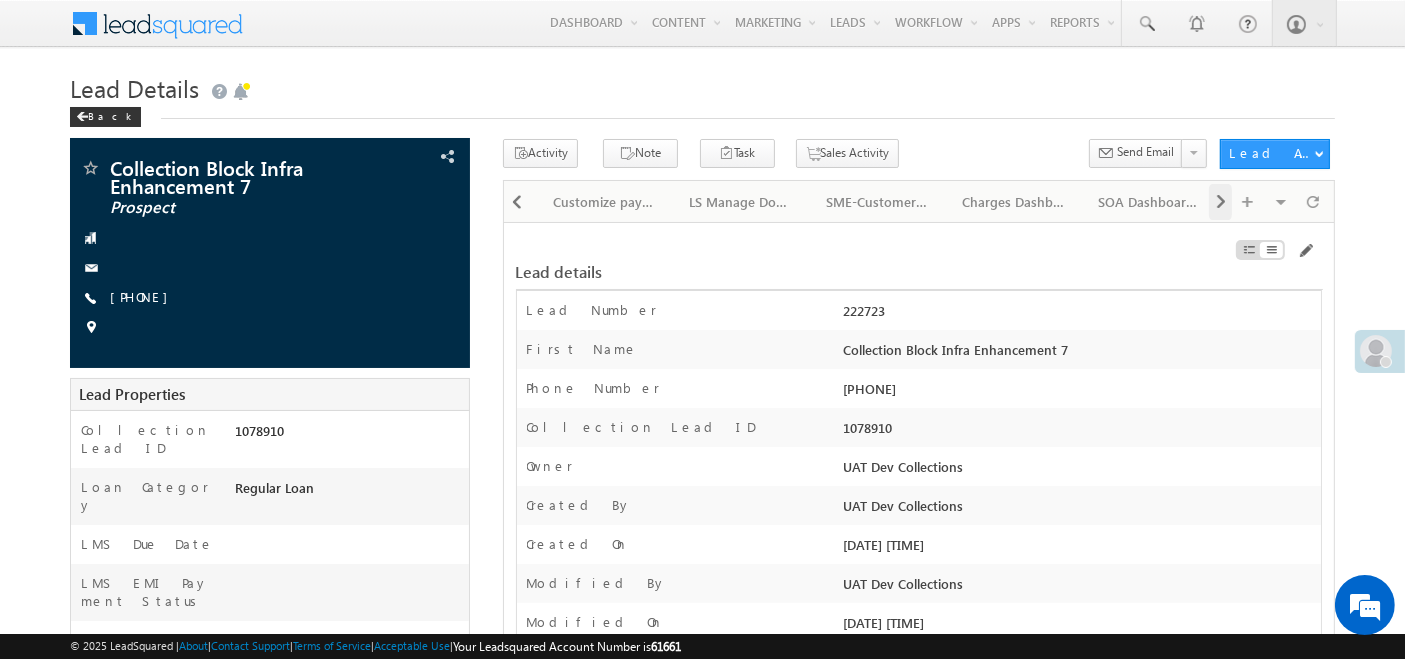 click on "Visible Tabs Activity History Default Lead Details Default Tasks Default Notes Default Documents Default Member Of Lists Default Summary Default Lead Share History Default Campaign Emails Default New Manage Documents Default Customer-Documents Default Customer Loan Details Default Customize payment link Default LS Manage Documents Default SME-Customer-Documents Default Charges Dashboard Default SOA Dashboard WEB Default" at bounding box center [1269, 200] 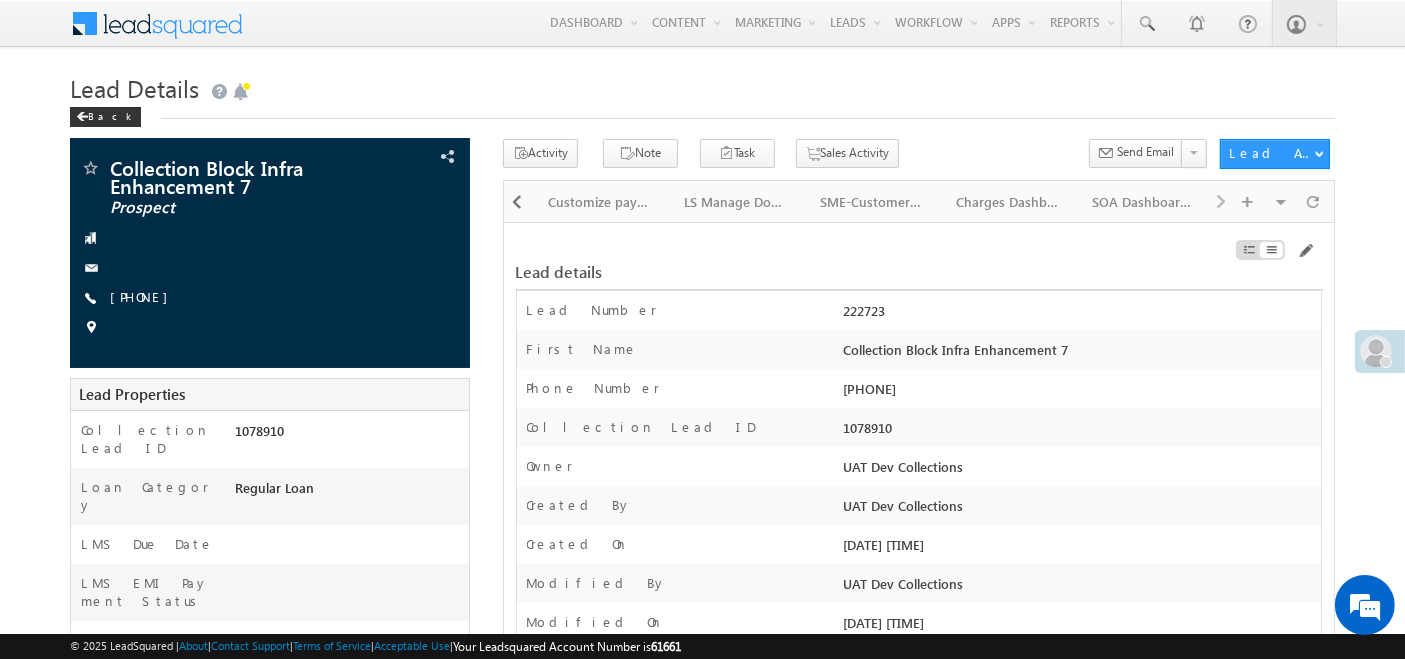 click on "Visible Tabs Activity History Default Lead Details Default Tasks Default Notes Default Documents Default Member Of Lists Default Summary Default Lead Share History Default Campaign Emails Default New Manage Documents Default Customer-Documents Default Customer Loan Details Default Customize payment link Default LS Manage Documents Default SME-Customer-Documents Default Charges Dashboard Default SOA Dashboard WEB Default" at bounding box center [1269, 200] 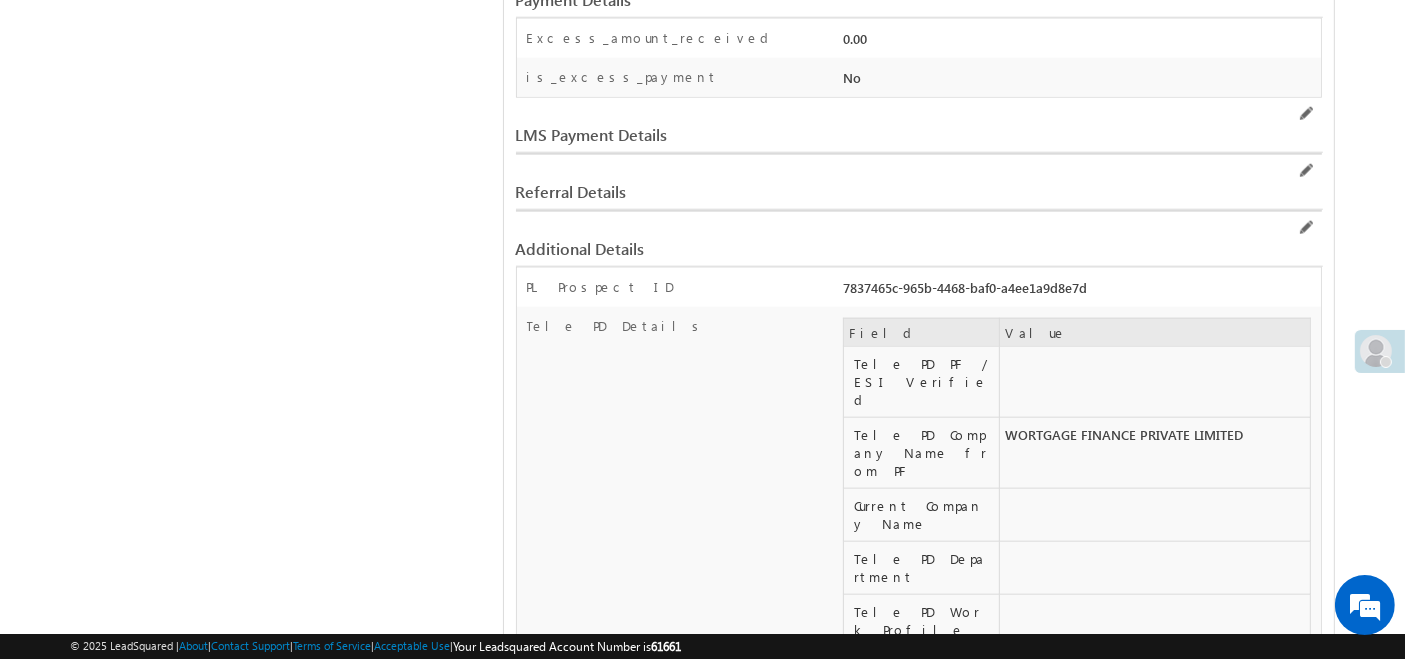 scroll, scrollTop: 3406, scrollLeft: 0, axis: vertical 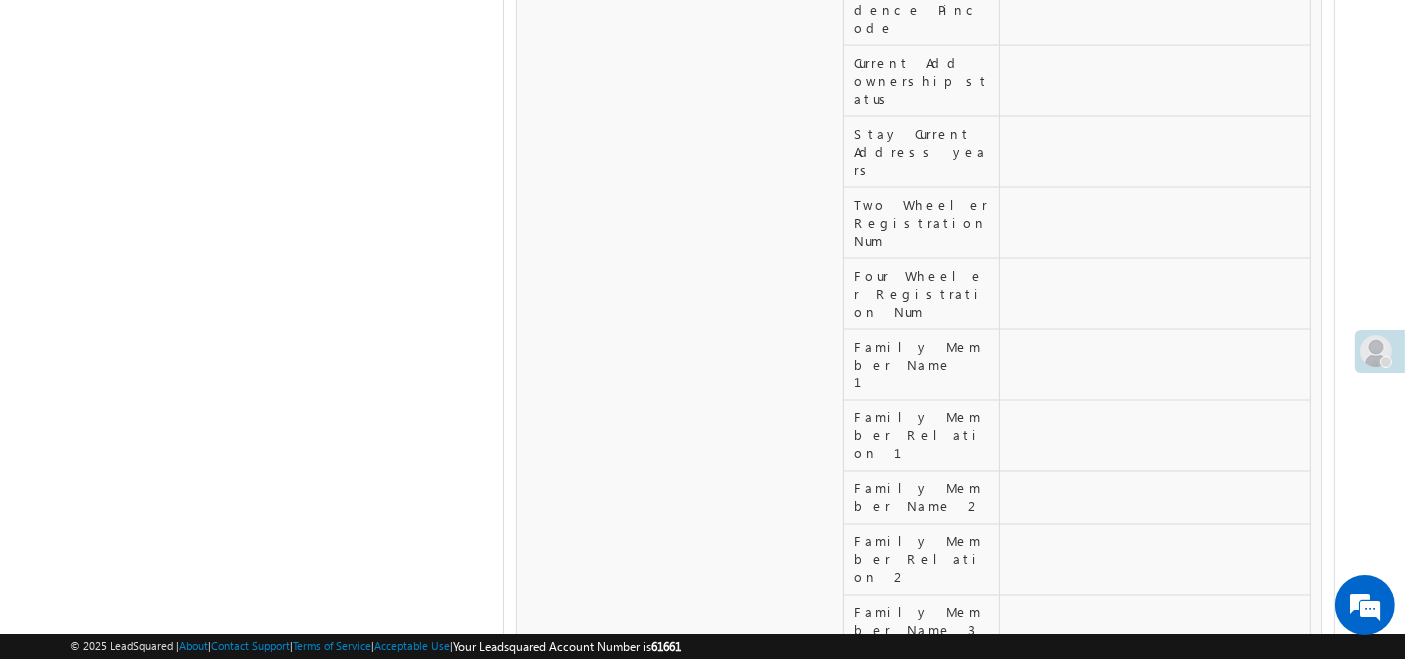 click on "9876543212" at bounding box center [1079, 793] 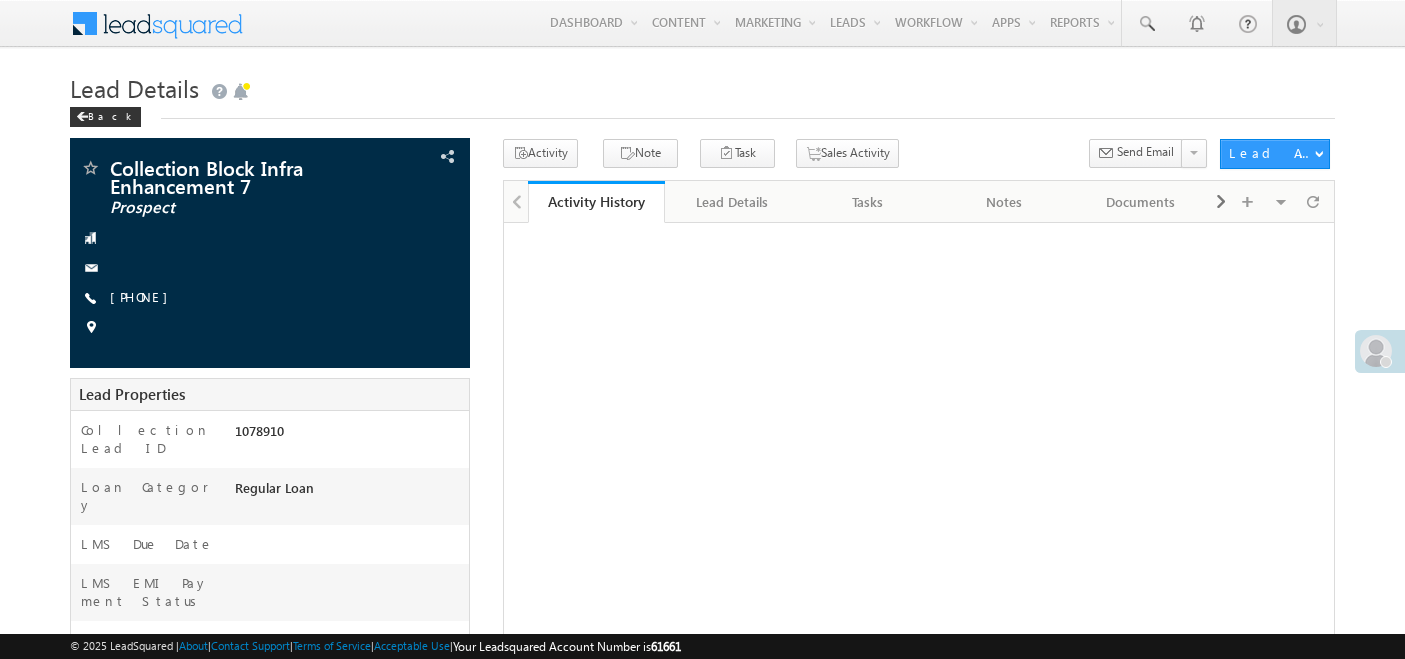scroll, scrollTop: 0, scrollLeft: 0, axis: both 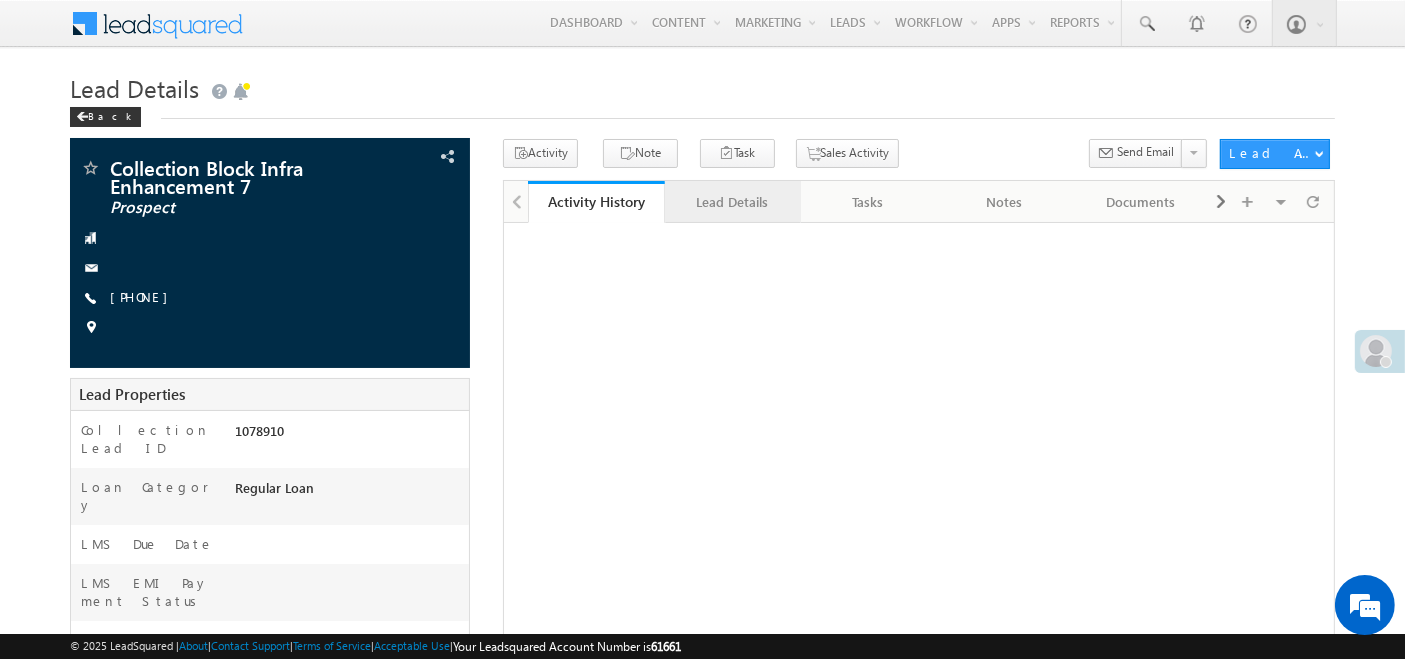 click on "Lead Details" at bounding box center [732, 202] 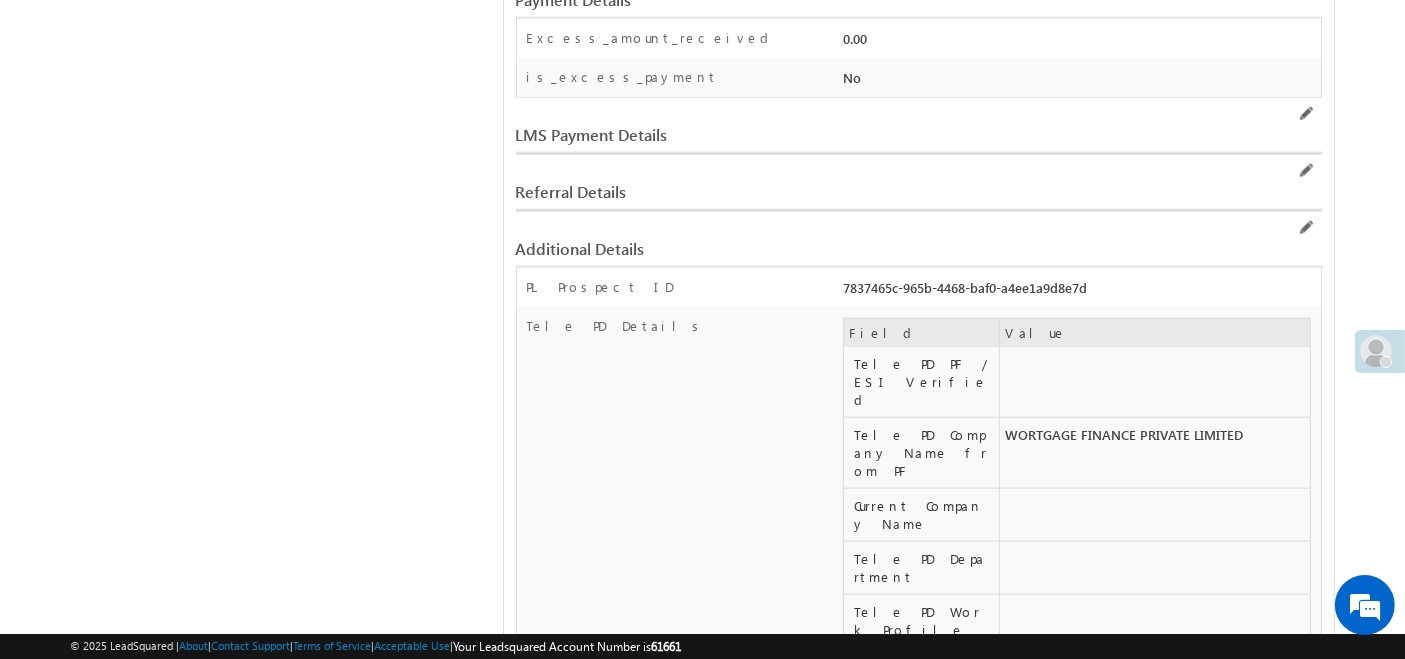 scroll, scrollTop: 3406, scrollLeft: 0, axis: vertical 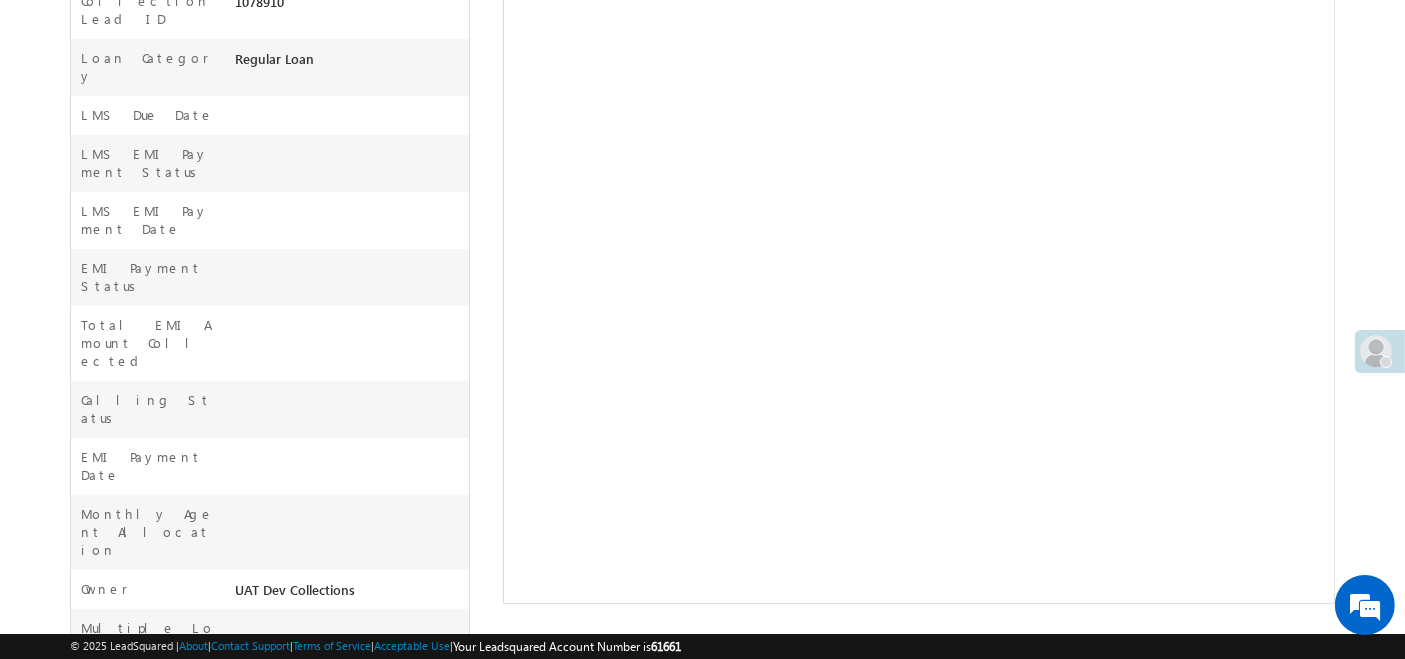click on "Activity Type
65 Selected
Select All Sales Activities 1 Sales Activity Email Activities 18 Email Bounced Email Link Clicked Email Marked Spam Email Opened Inbound Lead through Email Mailing preference link clicked Negative Response to Email Neutral Response to Email Positive Response to Email Resubscribed Subscribed To Newsletter Subscribed To Promotional Emails Unsubscribe Link Clicked Unsubscribed Unsubscribed From Newsletter Unsubscribed From Promotional Emails View in browser link Clicked Email Sent Web Activities 5 Conversion Button Clicked Converted to Lead Form Submitted on Website Page Visited on Website Tracking URL Clicked Lead Capture Activities 1 Lead Capture Phone Call Activities 2 Inbound Phone Call Activity 30 Meeting 2" at bounding box center (918, -105) 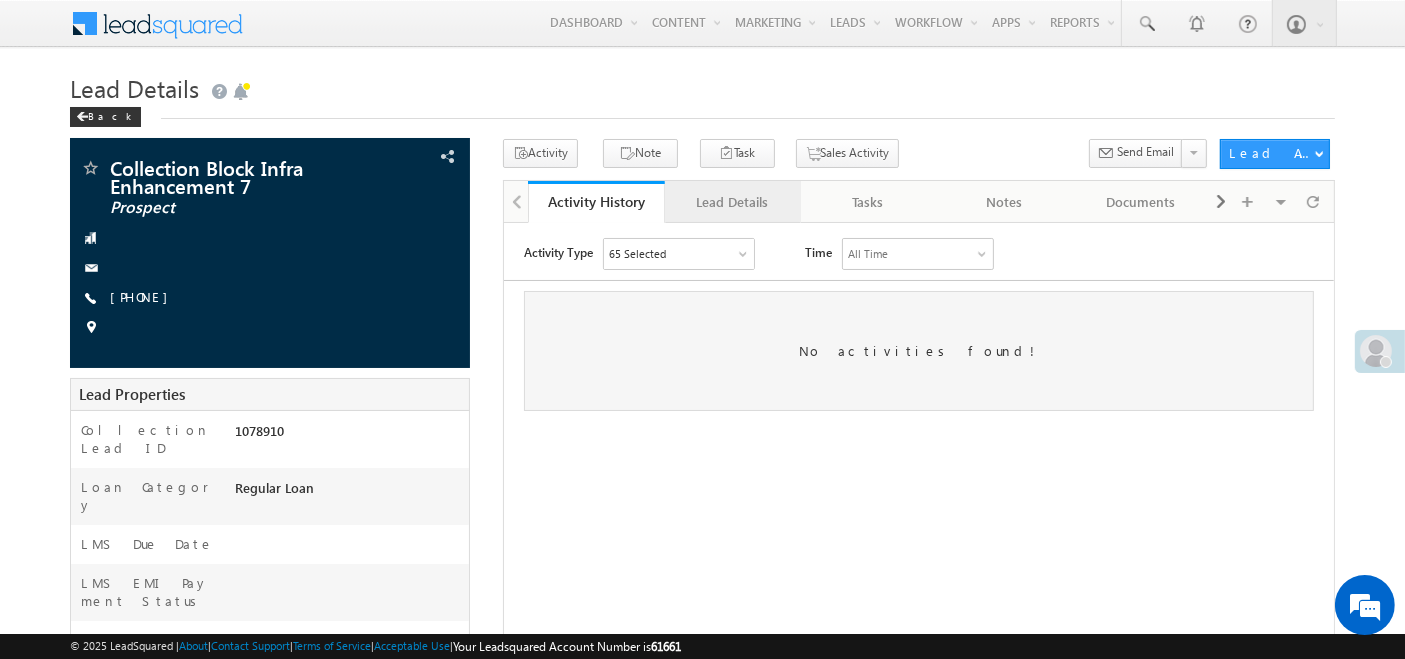 click on "Lead Details" at bounding box center [732, 202] 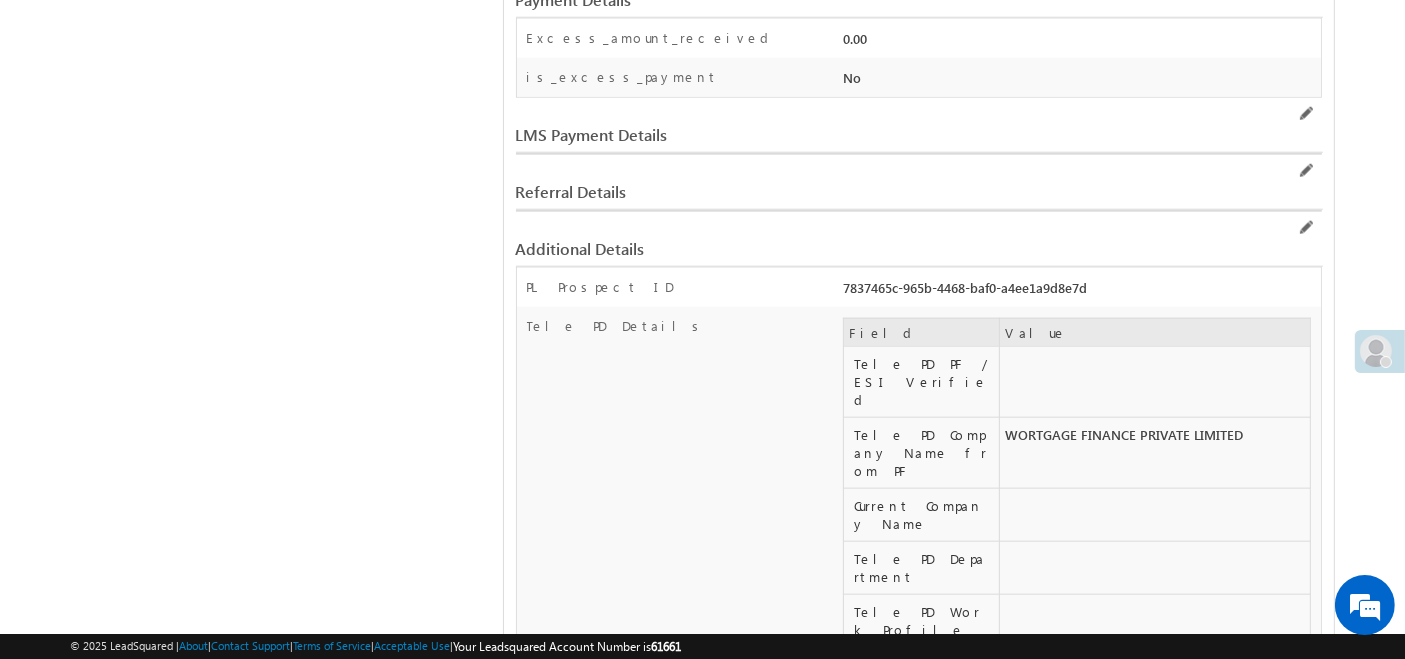 scroll, scrollTop: 3406, scrollLeft: 0, axis: vertical 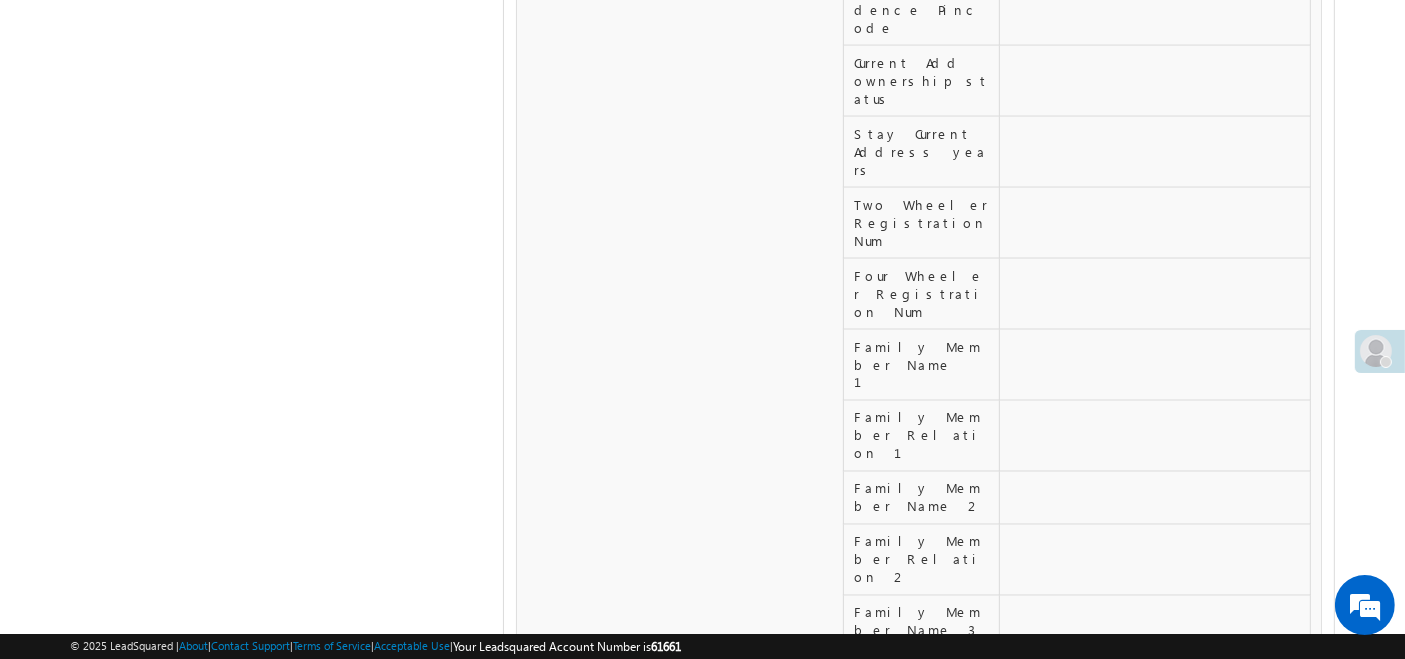 drag, startPoint x: 845, startPoint y: 331, endPoint x: 911, endPoint y: 331, distance: 66 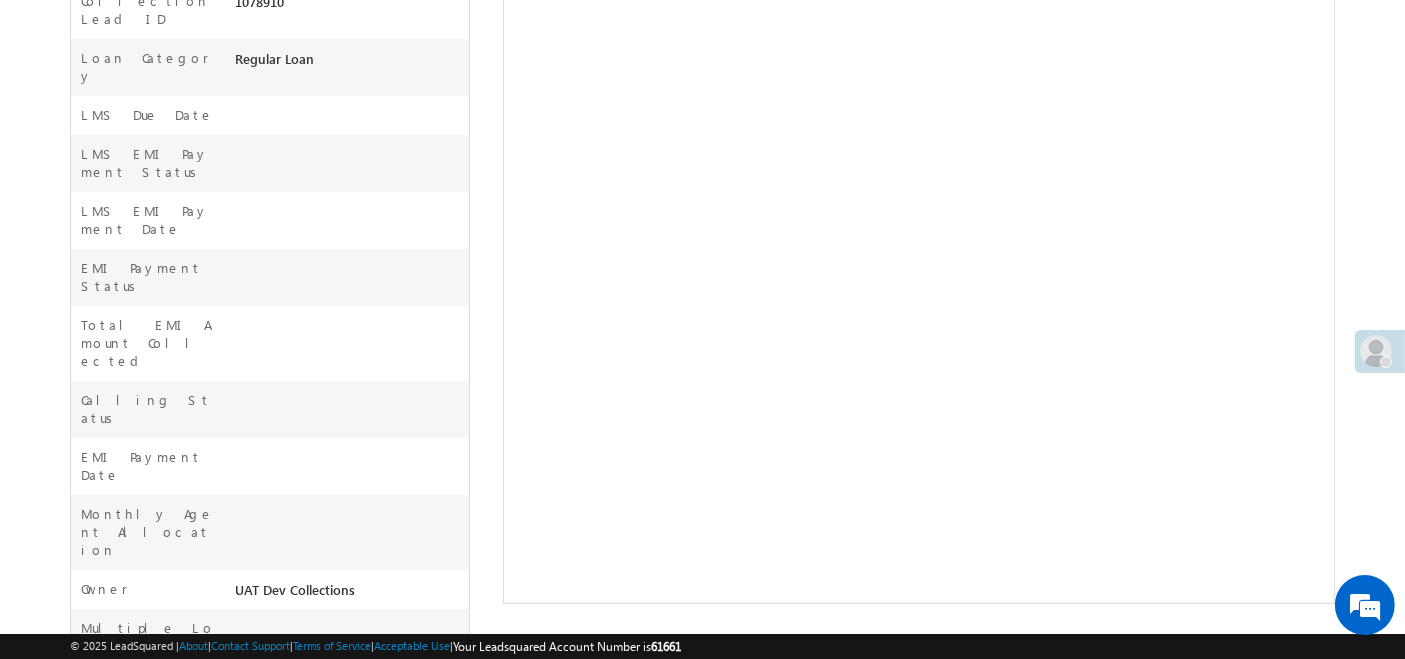 scroll, scrollTop: 0, scrollLeft: 0, axis: both 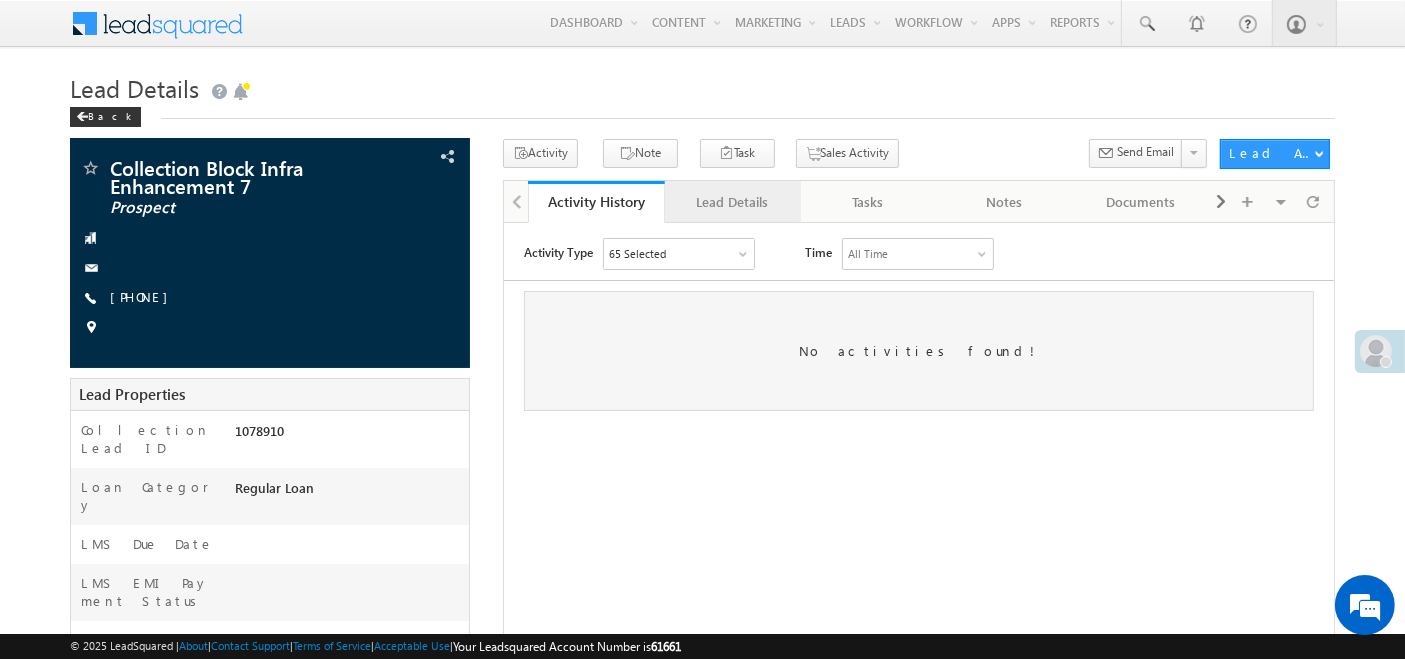 click on "Lead Details" at bounding box center [732, 202] 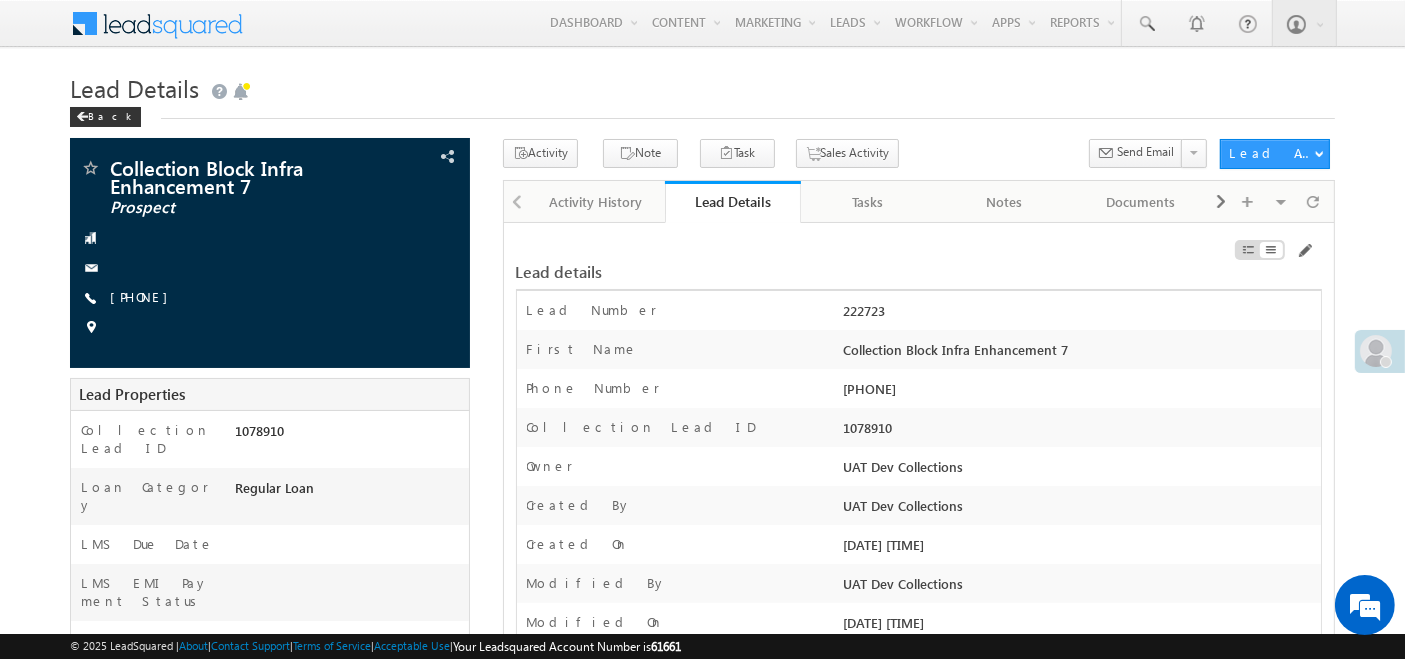scroll, scrollTop: 0, scrollLeft: 0, axis: both 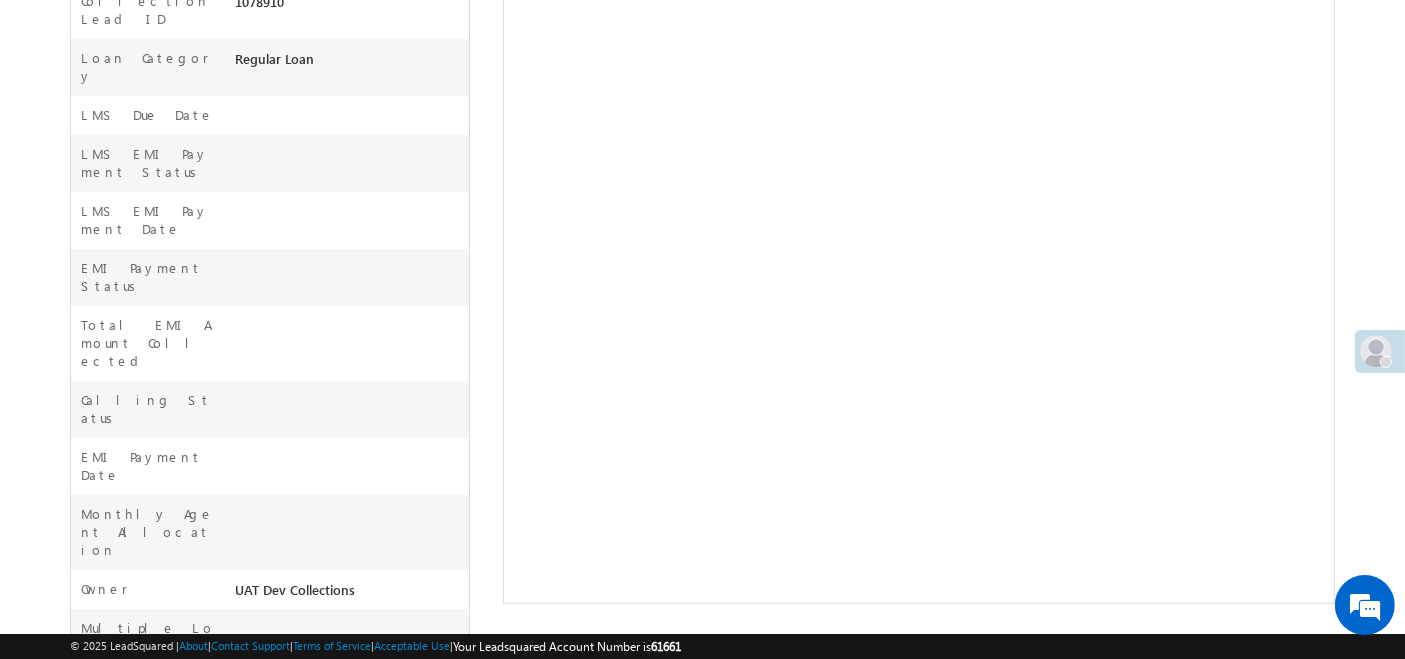 click on "Activity Type
65 Selected
Select All Sales Activities 1 Sales Activity Email Activities 18 Email Bounced Email Link Clicked Email Marked Spam Email Opened Inbound Lead through Email Mailing preference link clicked Negative Response to Email Neutral Response to Email Positive Response to Email Resubscribed Subscribed To Newsletter Subscribed To Promotional Emails Unsubscribe Link Clicked Unsubscribed Unsubscribed From Newsletter Unsubscribed From Promotional Emails View in browser link Clicked Email Sent Web Activities 5 Conversion Button Clicked Converted to Lead Form Submitted on Website Page Visited on Website Tracking URL Clicked Lead Capture Activities 1 Lead Capture Phone Call Activities 2 Inbound Phone Call Activity 30 Meeting 2" at bounding box center (918, -105) 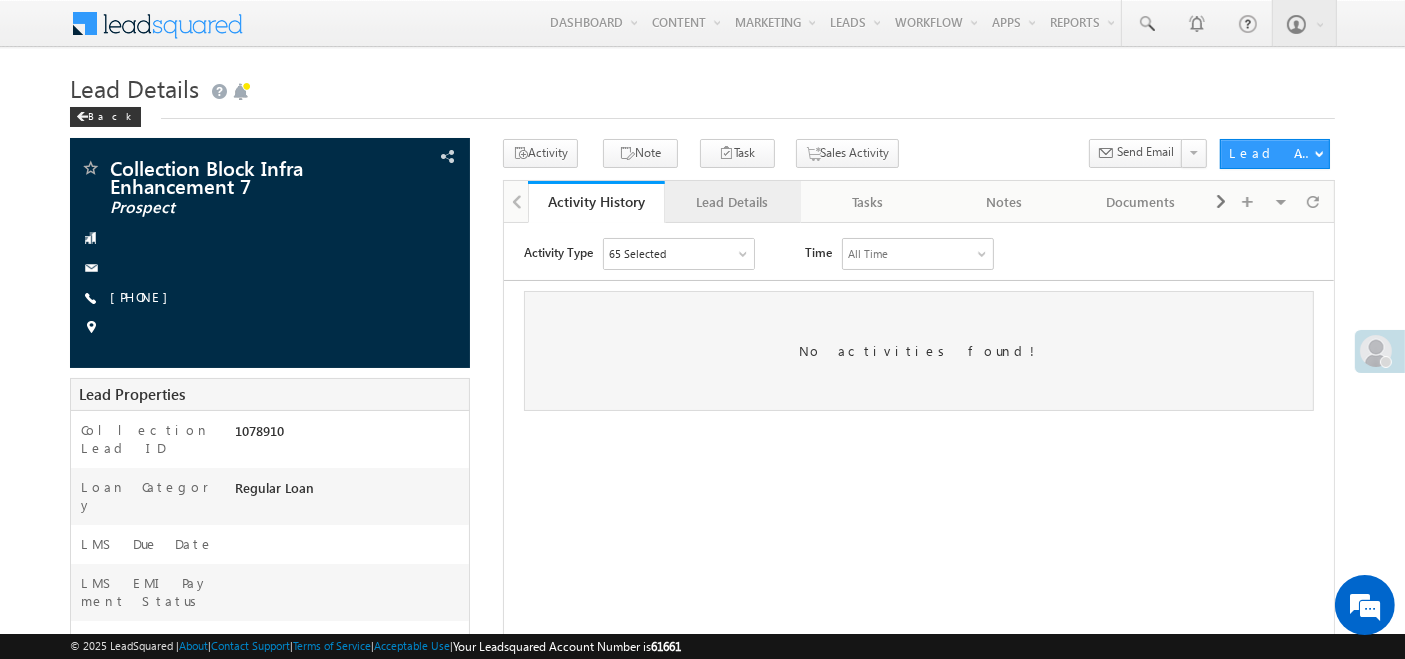 click on "Lead Details" at bounding box center [732, 202] 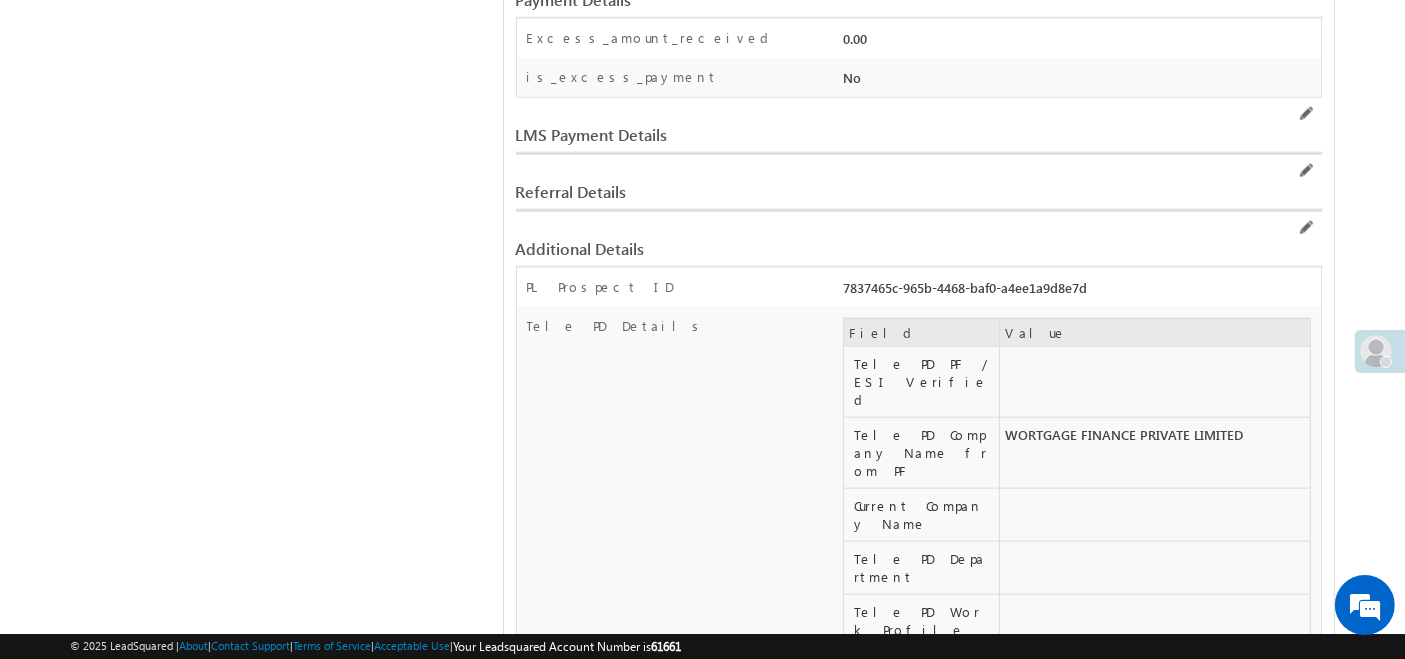 scroll, scrollTop: 3406, scrollLeft: 0, axis: vertical 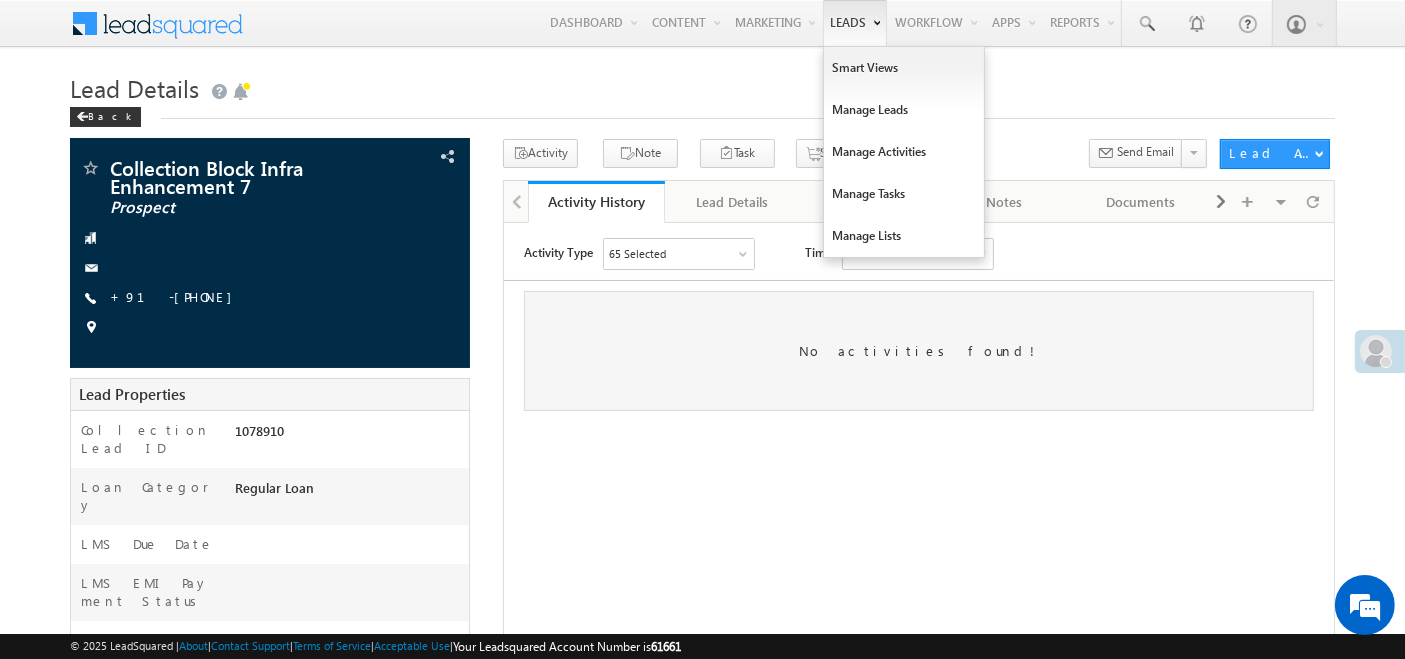 click on "Leads" at bounding box center (855, 23) 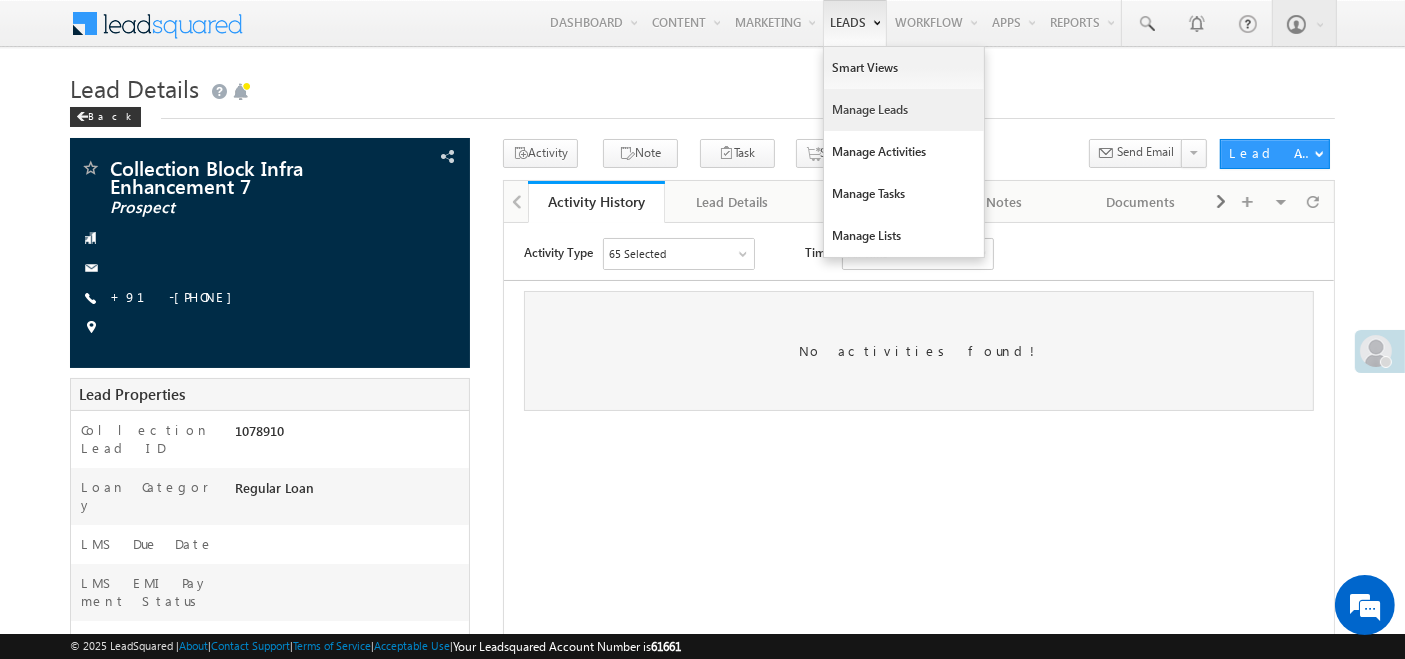 click on "Manage Leads" at bounding box center [904, 110] 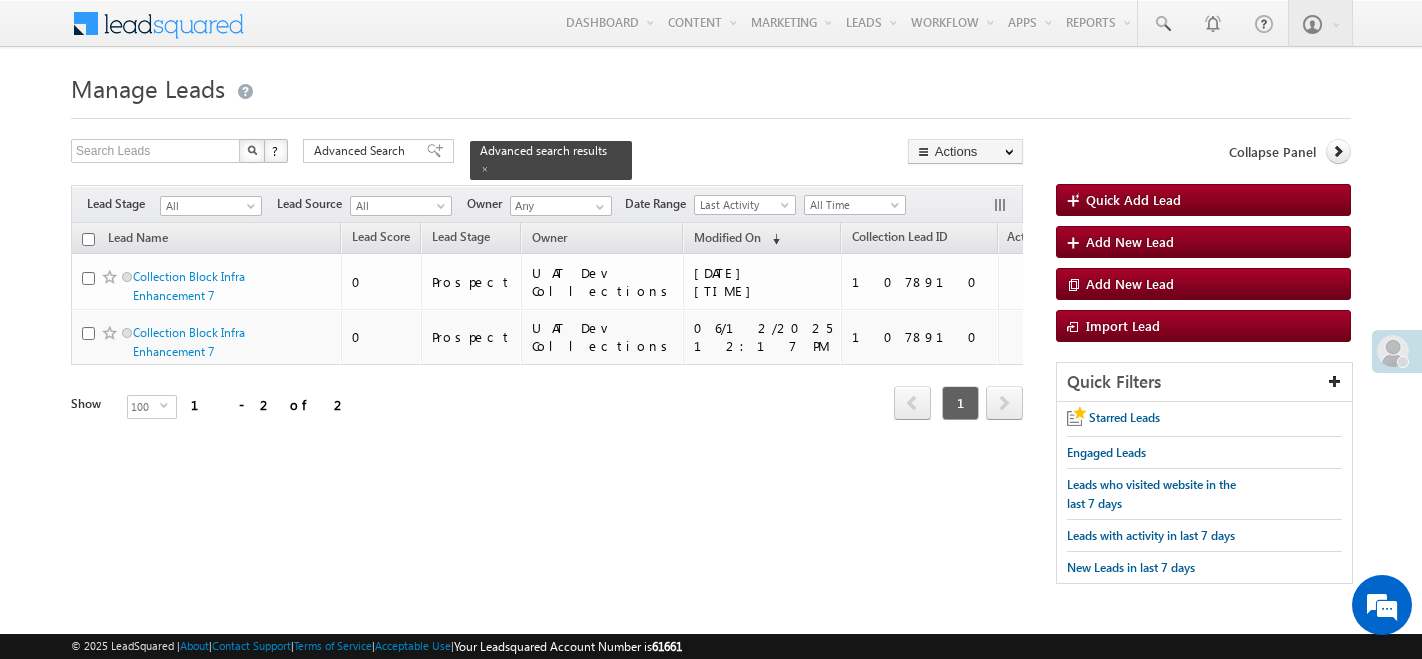 scroll, scrollTop: 0, scrollLeft: 0, axis: both 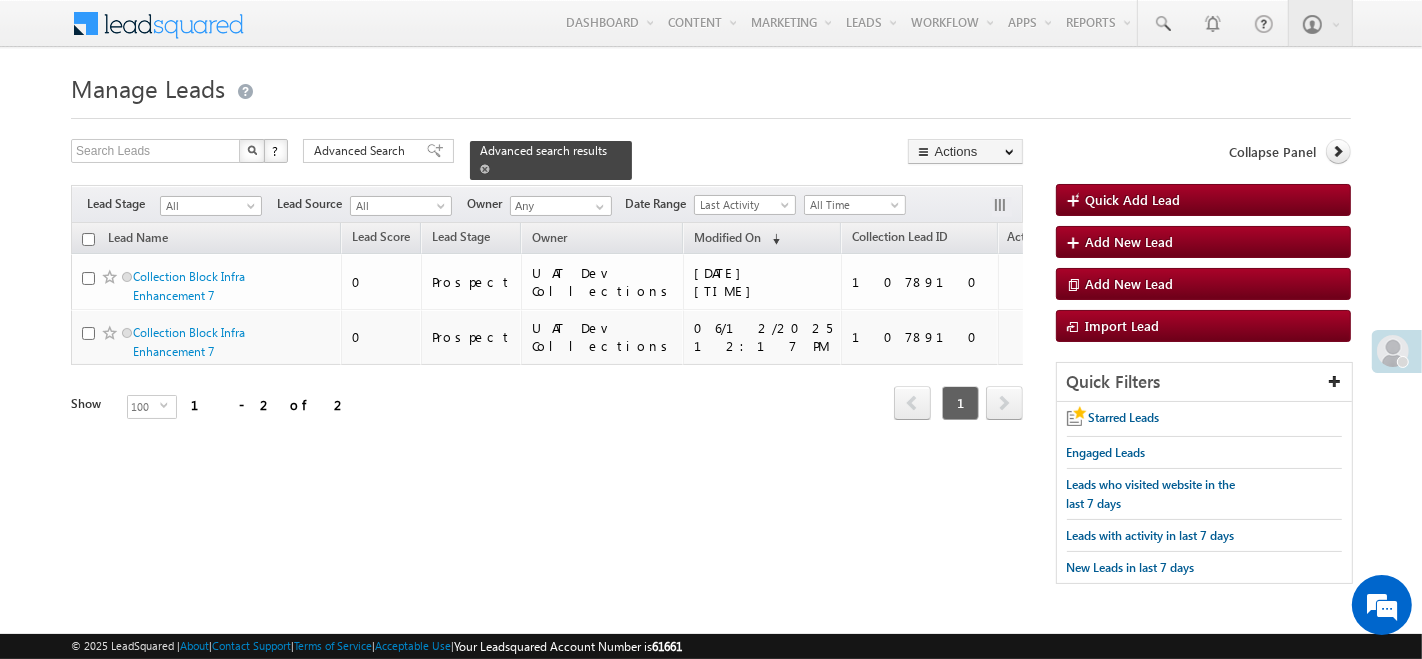 click at bounding box center [485, 169] 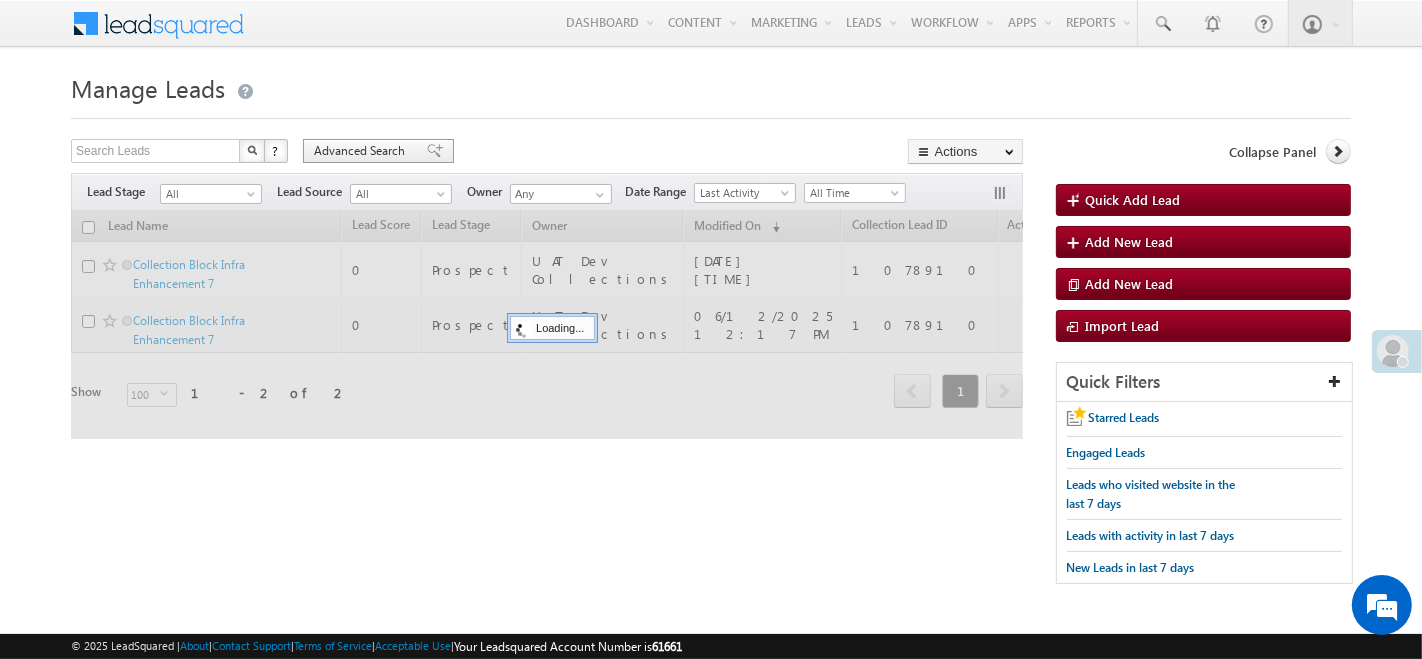 click on "Advanced Search" at bounding box center [362, 151] 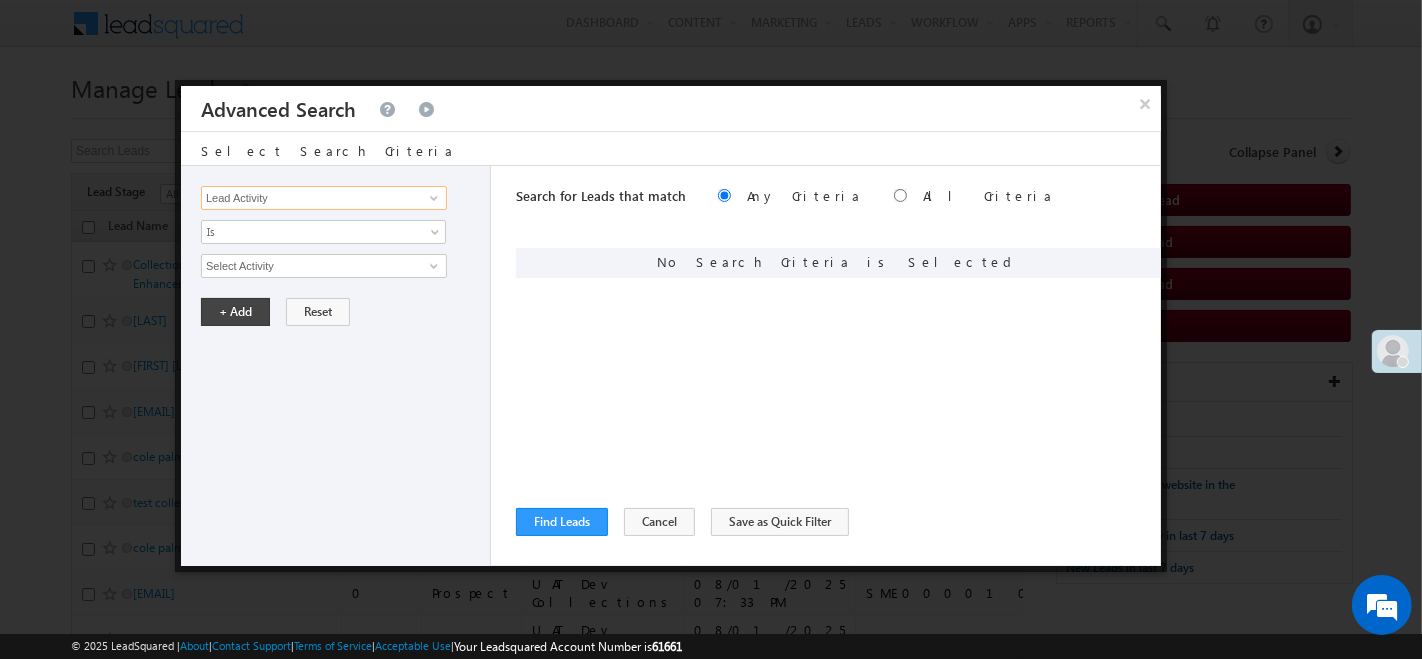 click on "Lead Activity" at bounding box center (324, 198) 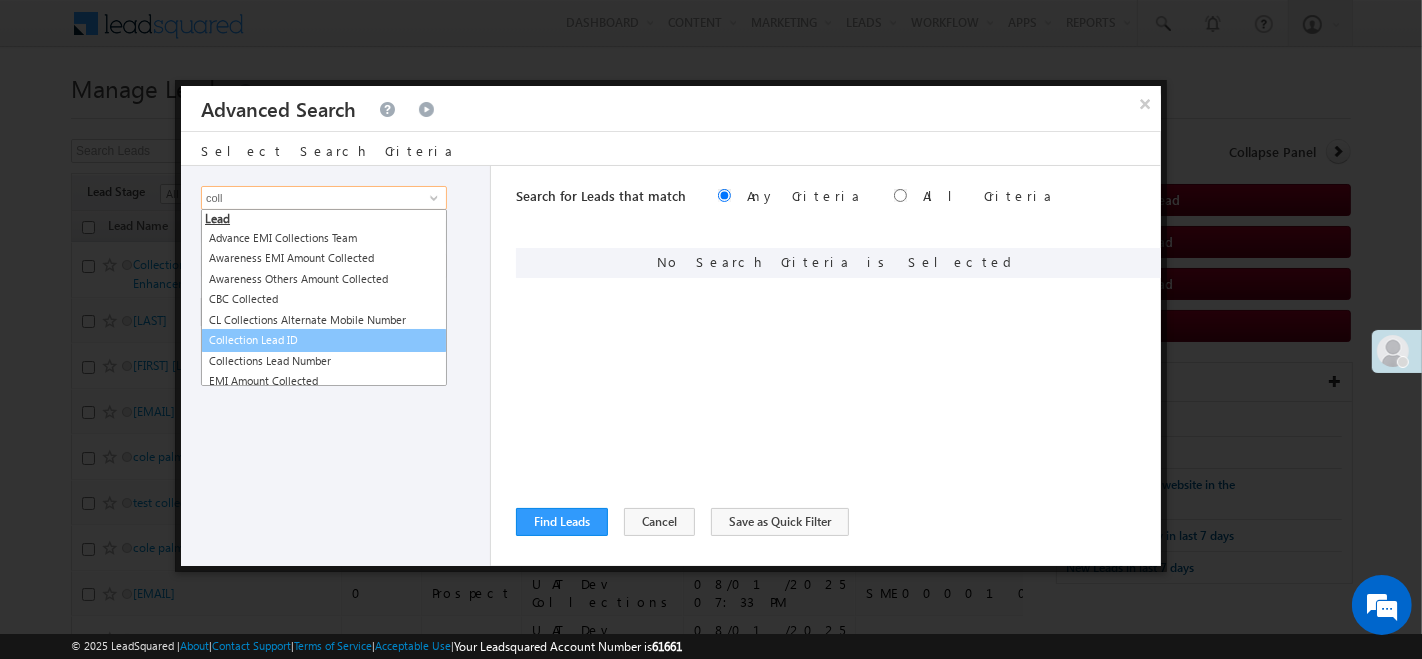 click on "Collection Lead ID" at bounding box center (324, 340) 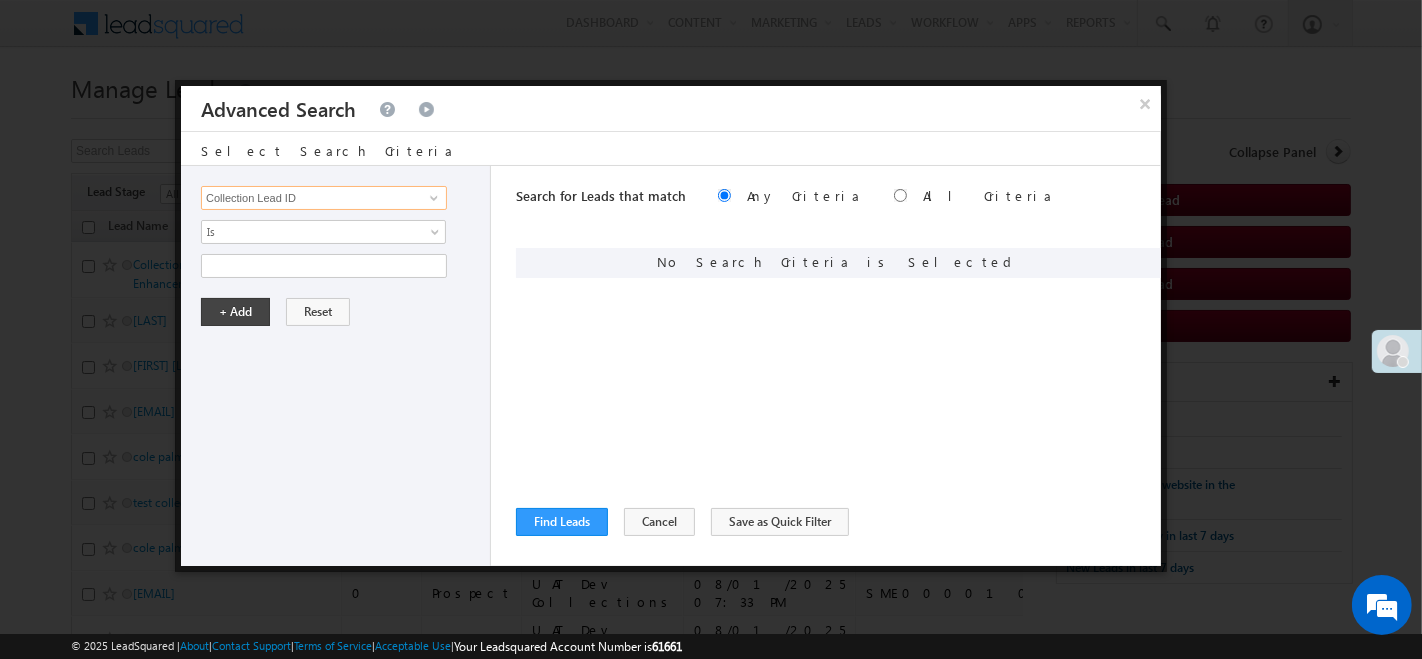 scroll, scrollTop: 0, scrollLeft: 0, axis: both 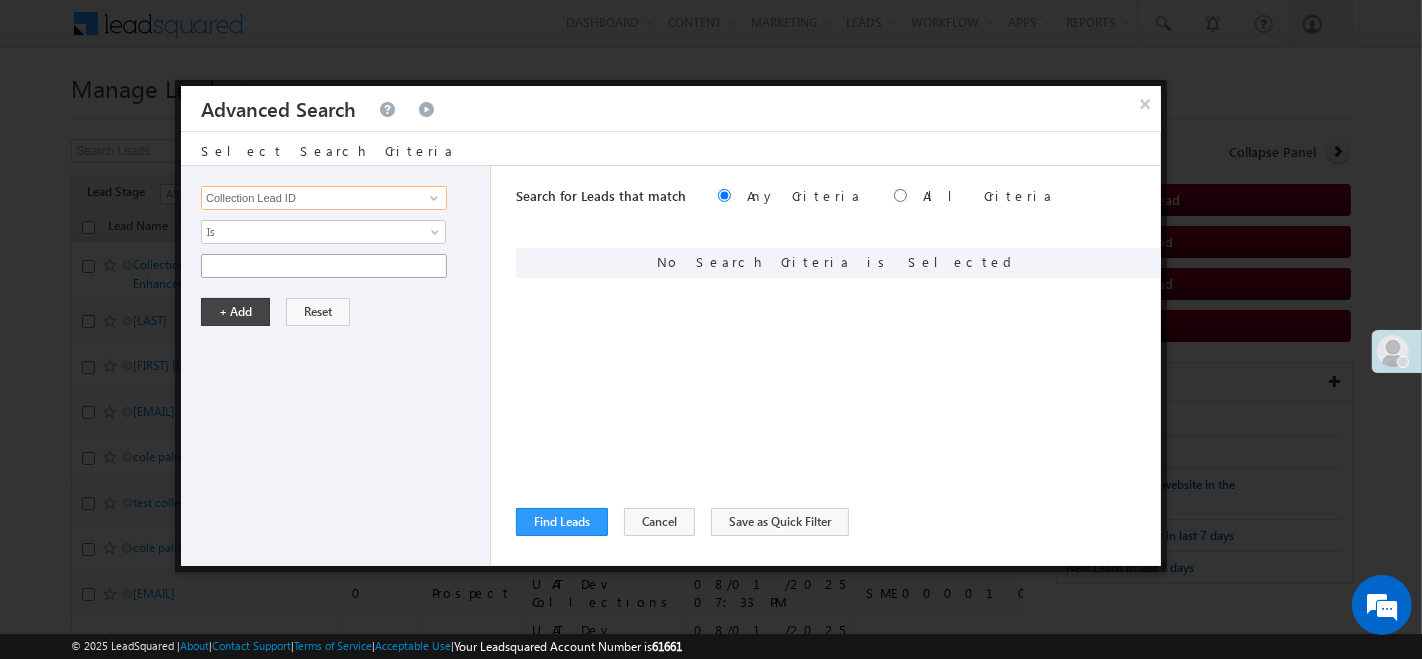 type on "Collection Lead ID" 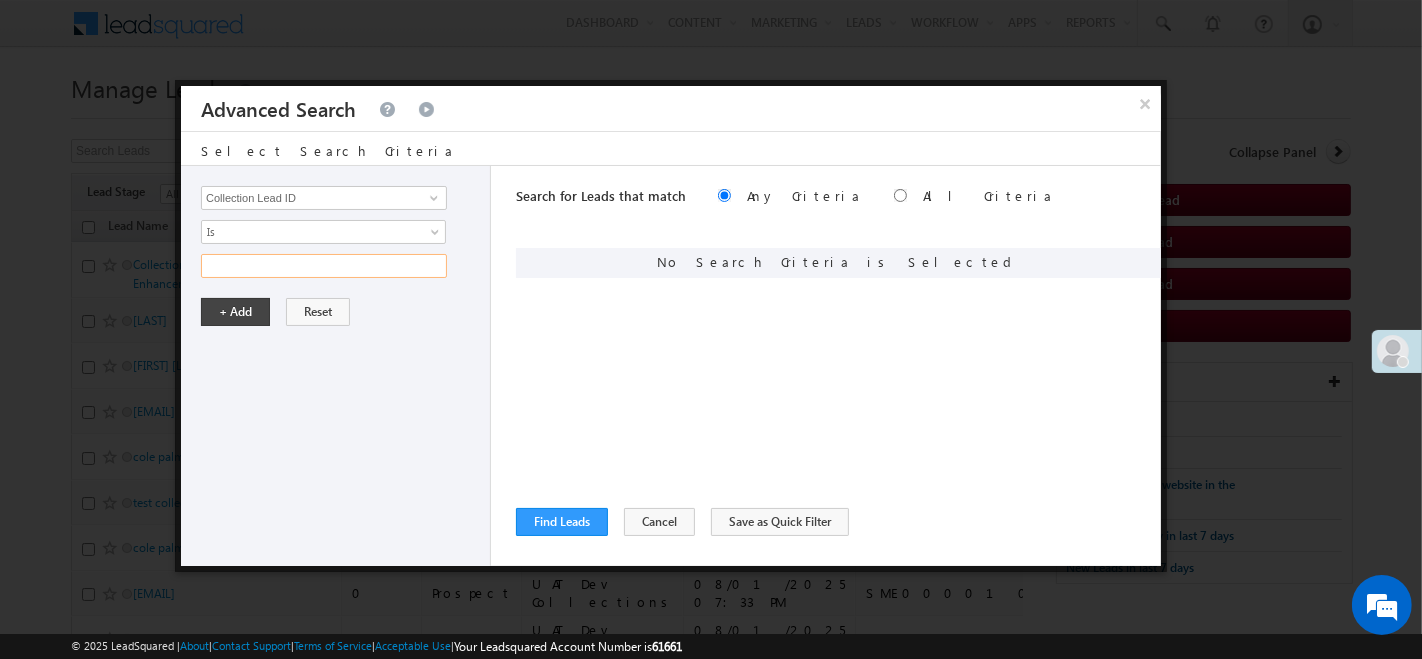 click at bounding box center [324, 266] 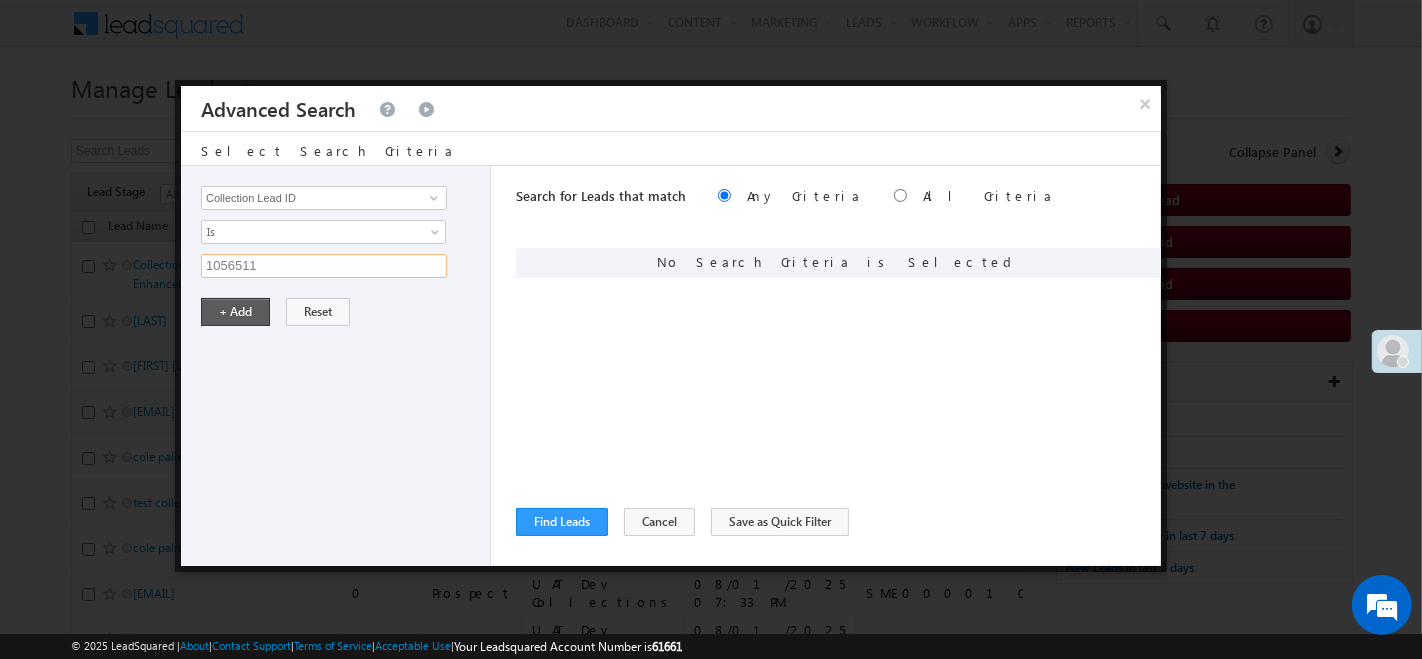 type on "1056511" 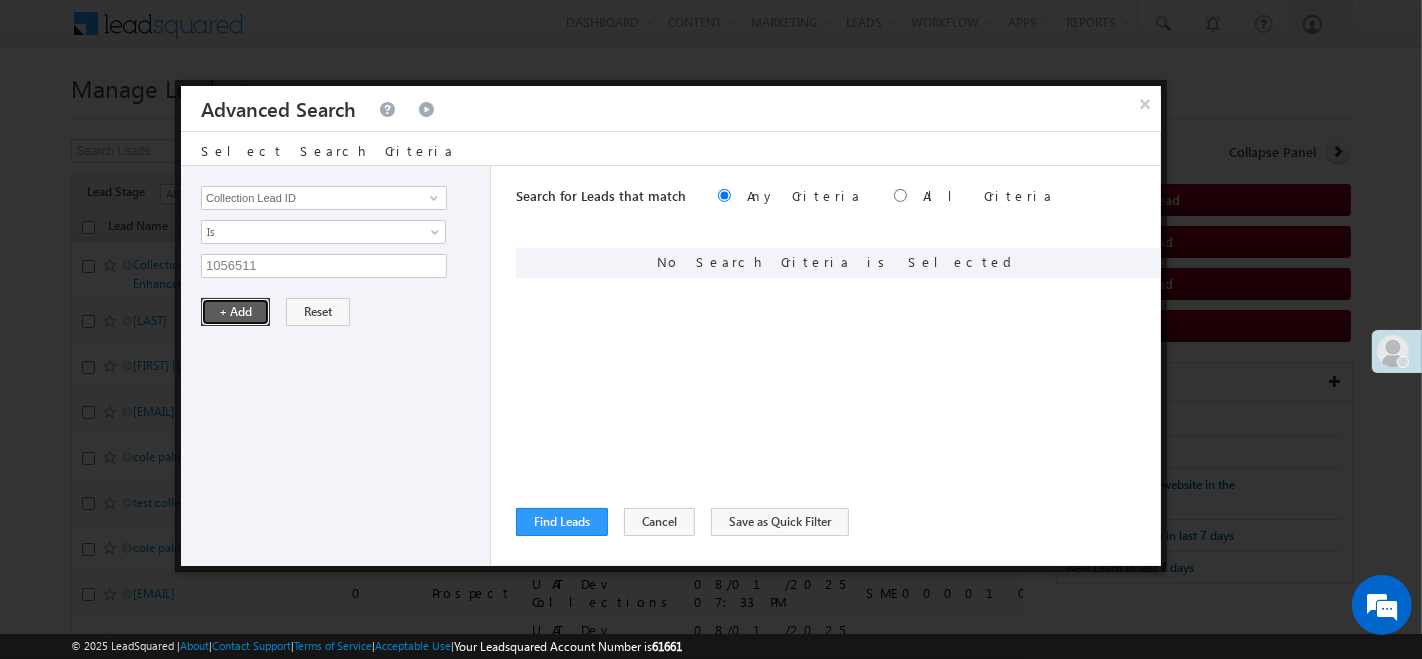 click on "+ Add" at bounding box center (235, 312) 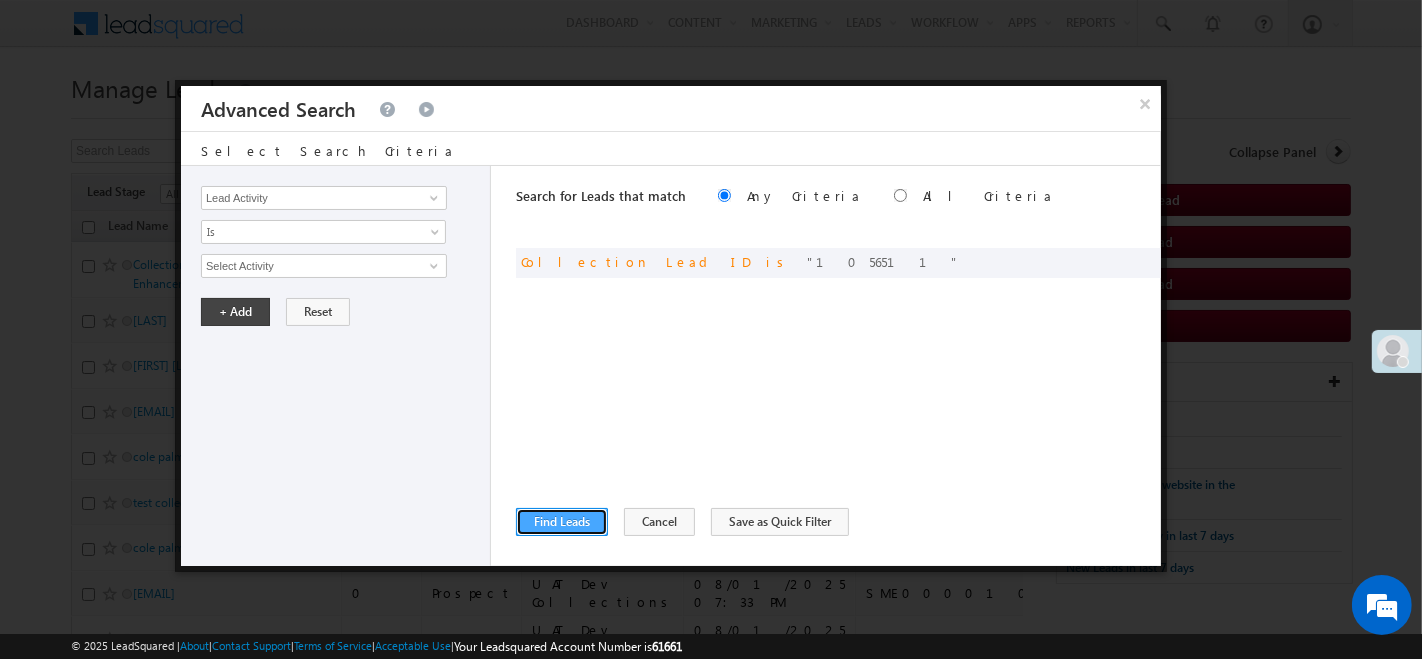 click on "Find Leads" at bounding box center (562, 522) 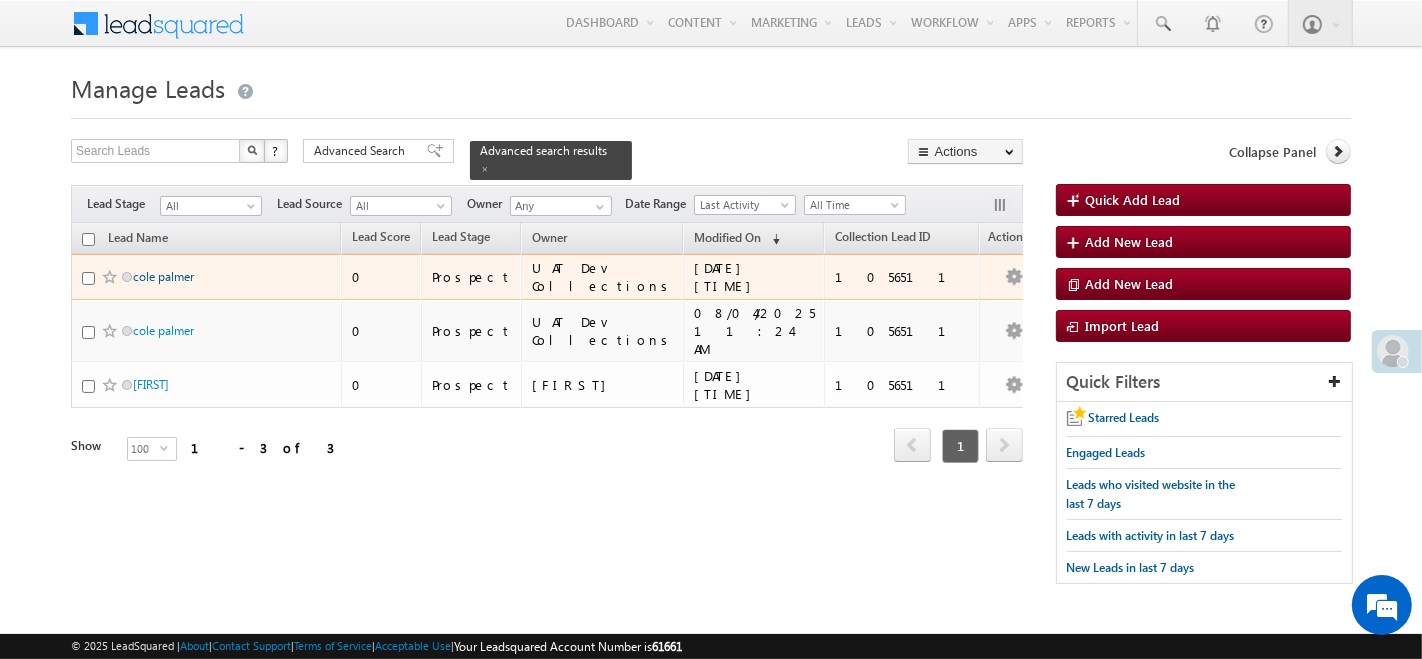 click on "cole palmer" at bounding box center [163, 276] 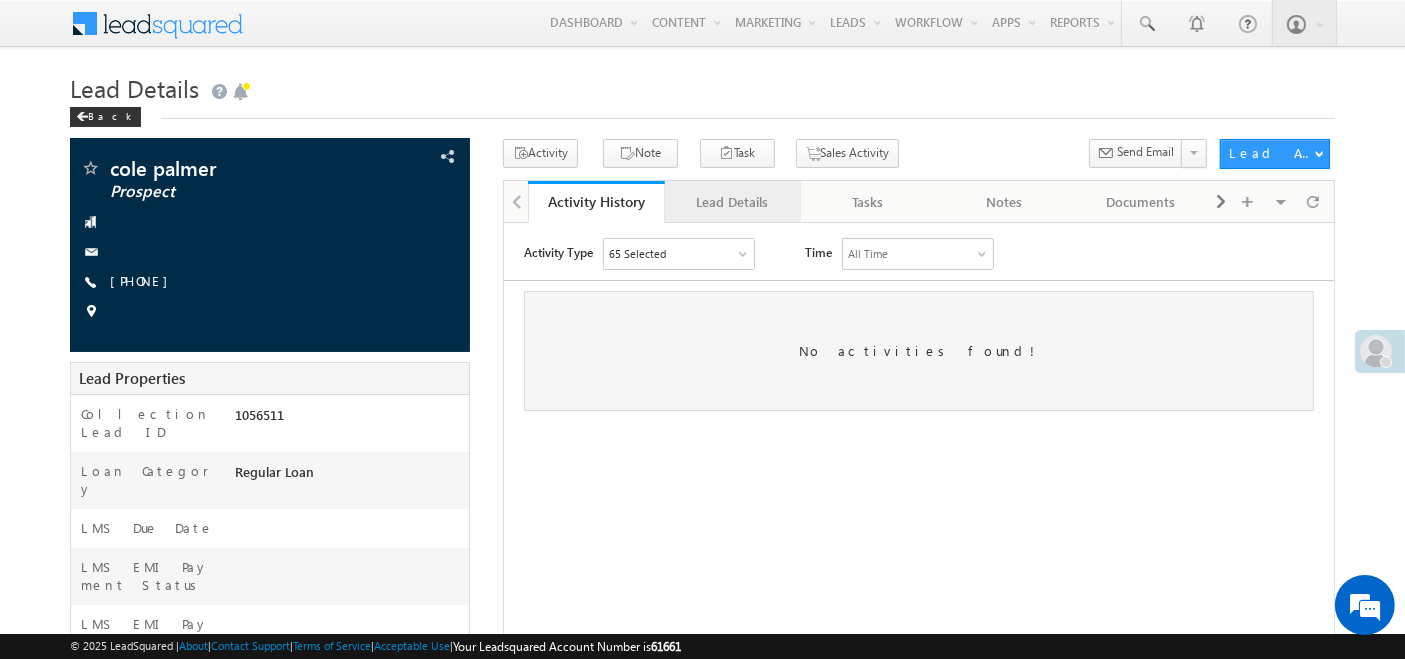 scroll, scrollTop: 0, scrollLeft: 0, axis: both 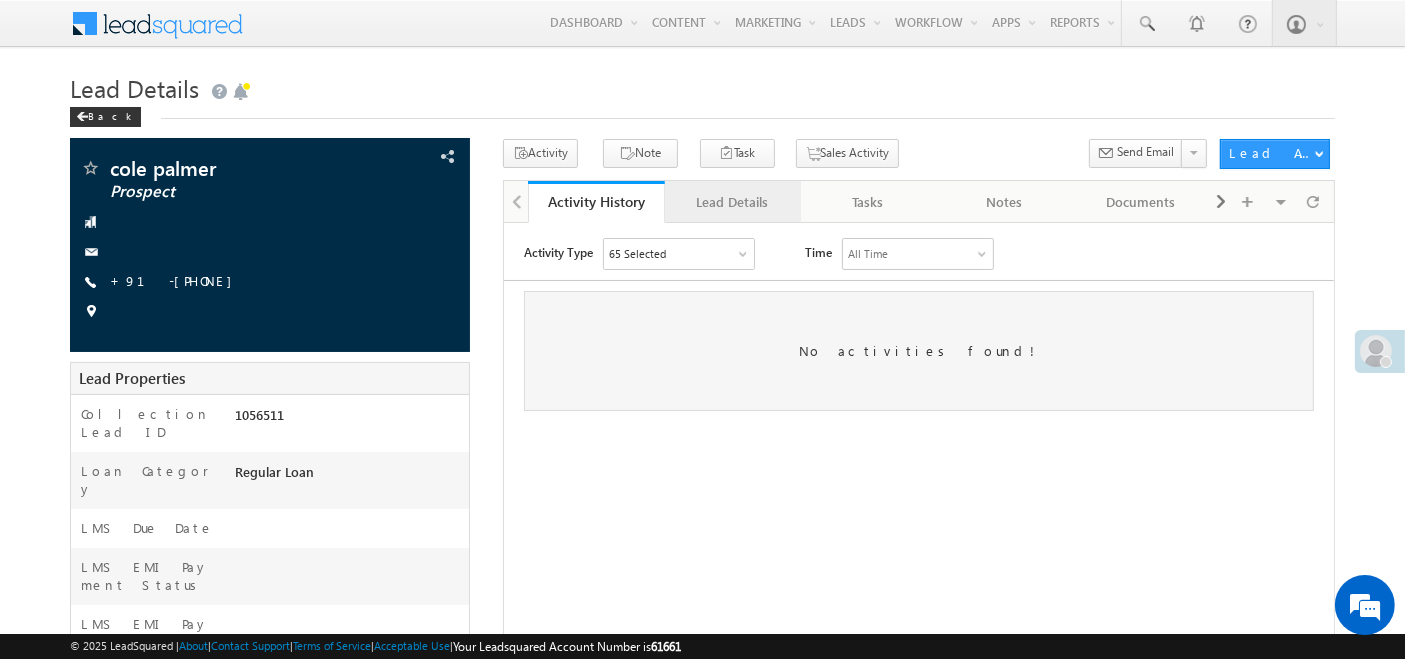 click on "Lead Details" at bounding box center (732, 202) 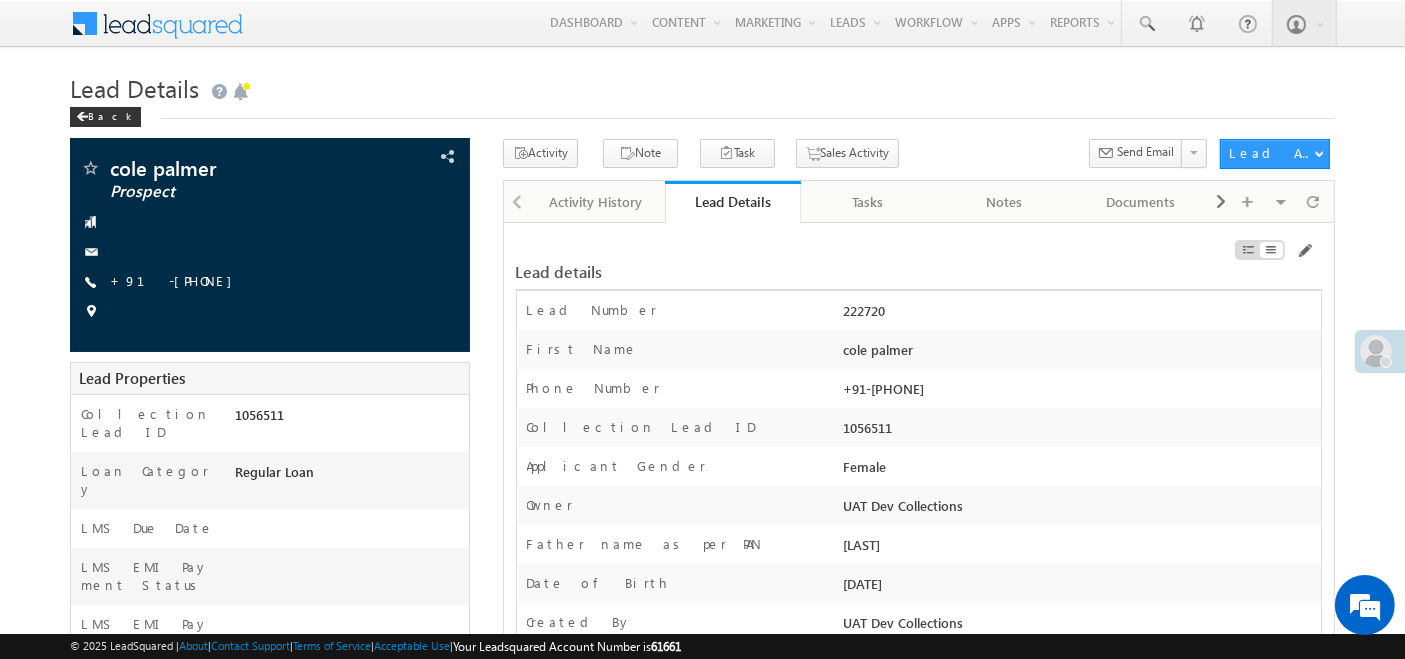 scroll, scrollTop: 0, scrollLeft: 0, axis: both 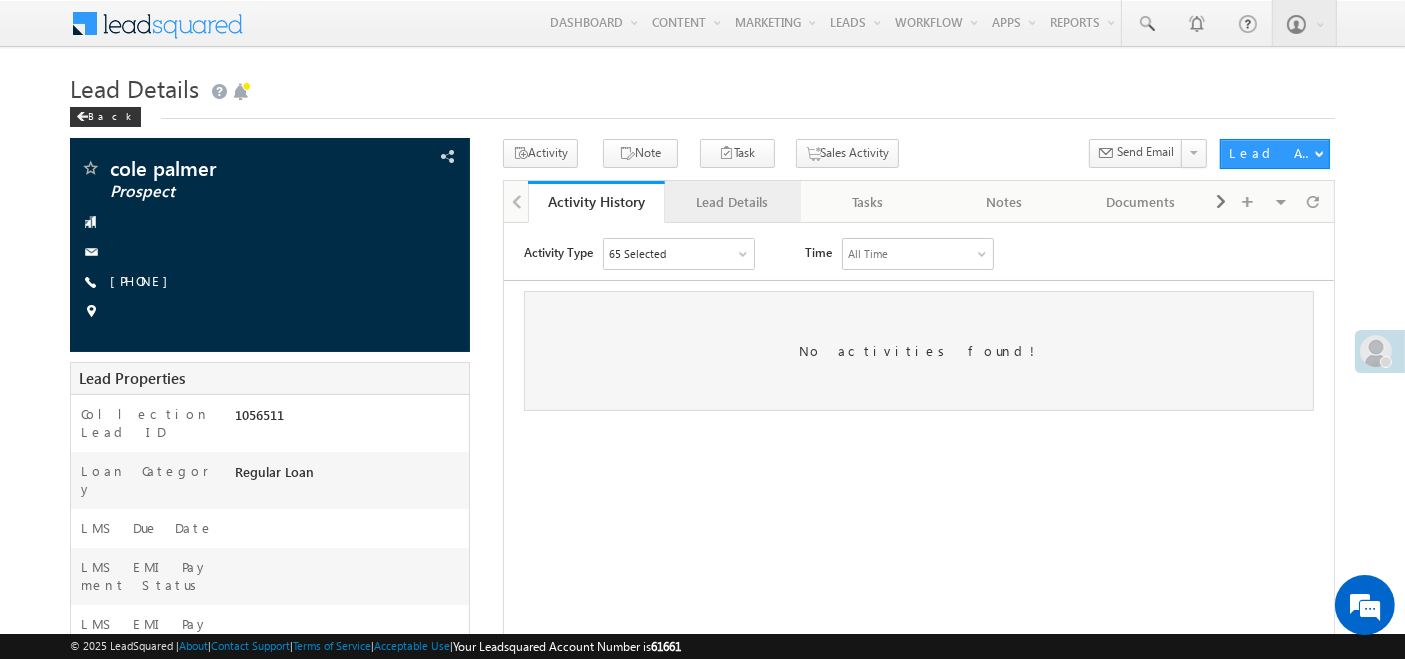 click on "Lead Details" at bounding box center (732, 202) 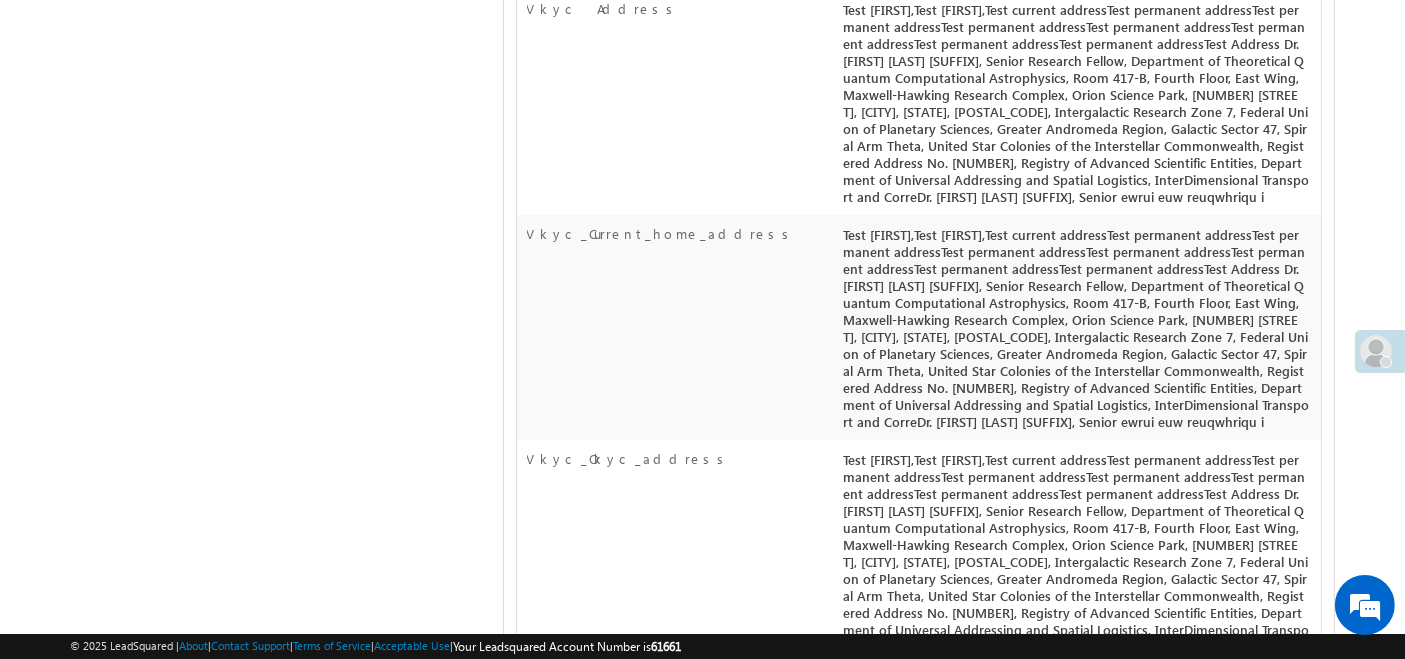 scroll, scrollTop: 8774, scrollLeft: 0, axis: vertical 